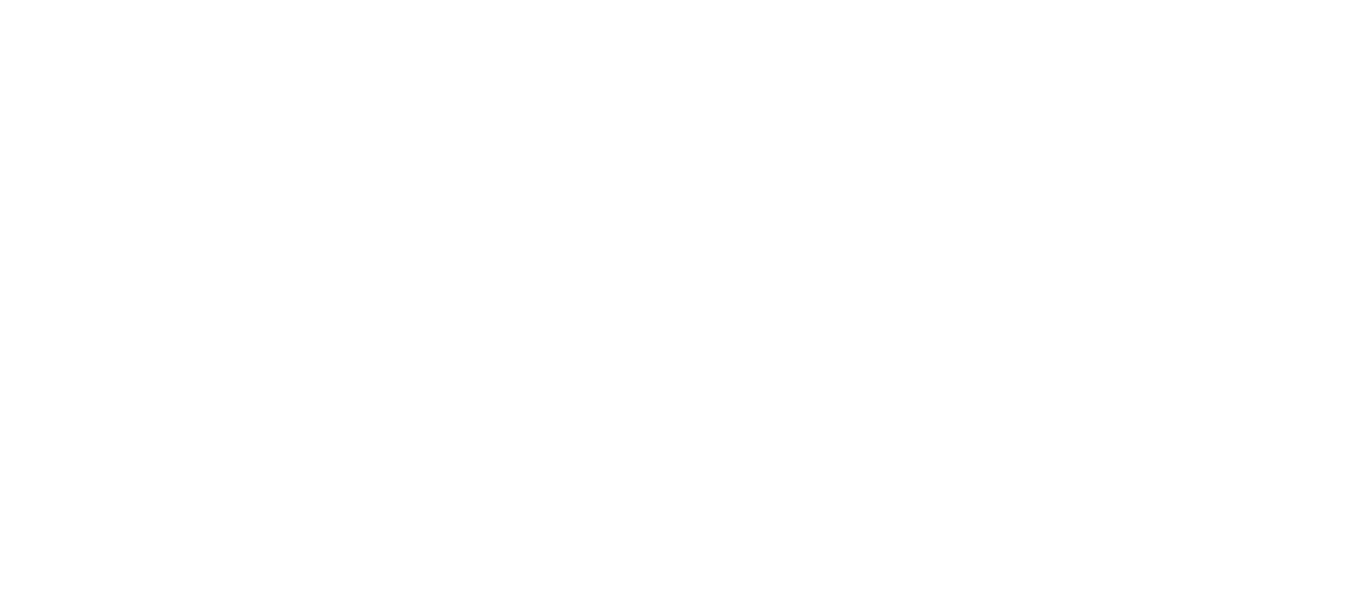 scroll, scrollTop: 0, scrollLeft: 0, axis: both 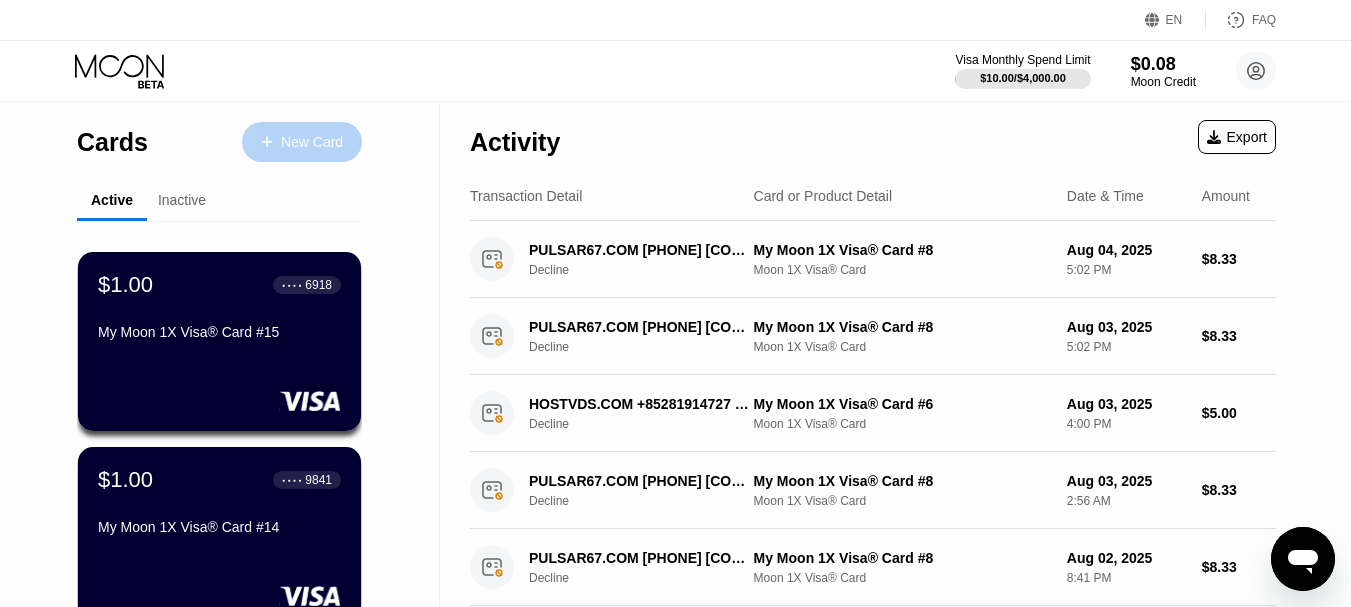 click on "New Card" at bounding box center [312, 142] 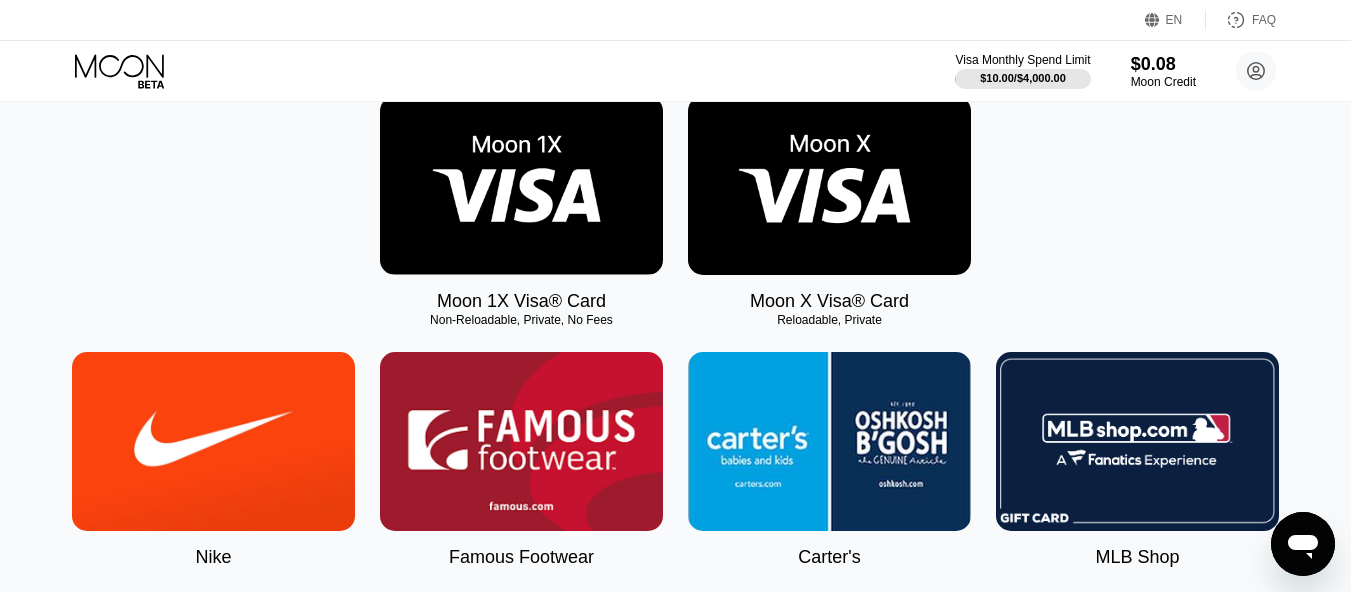 scroll, scrollTop: 364, scrollLeft: 0, axis: vertical 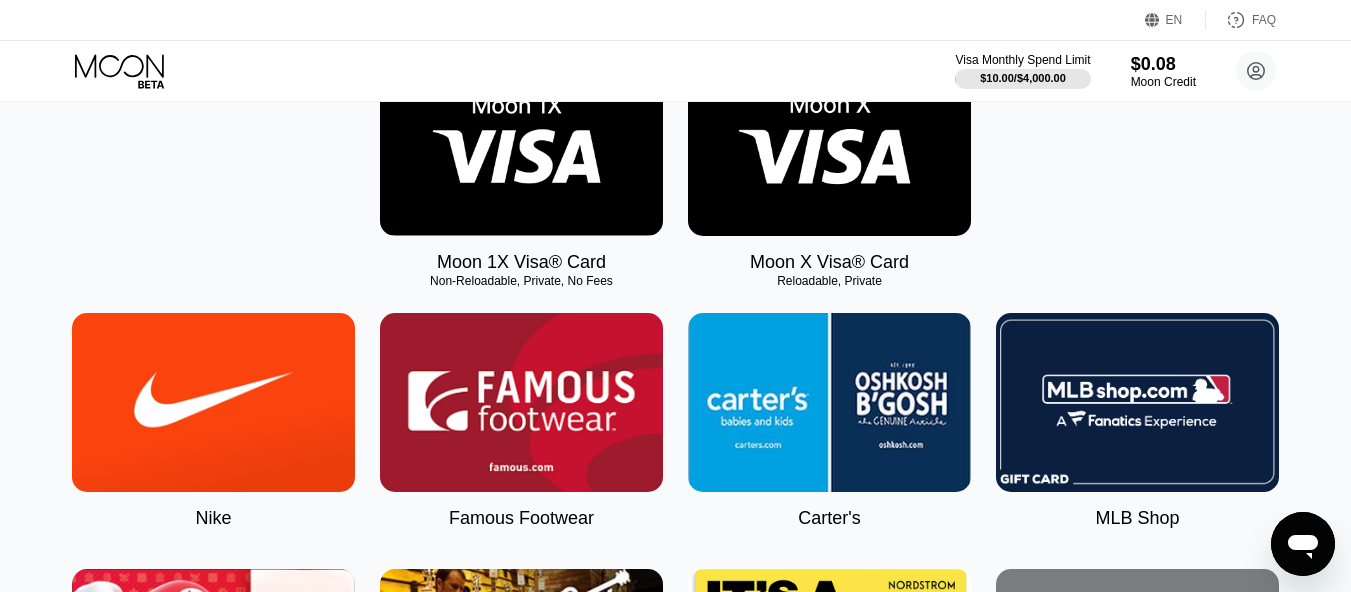 click at bounding box center [521, 146] 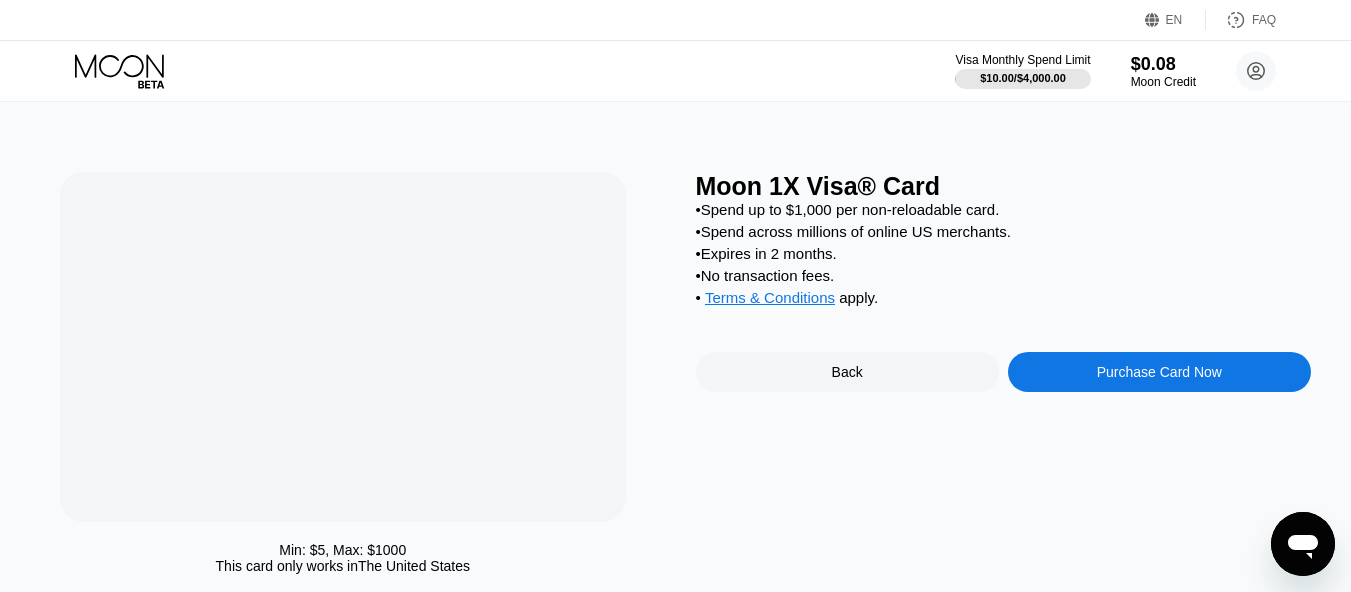 scroll, scrollTop: 0, scrollLeft: 0, axis: both 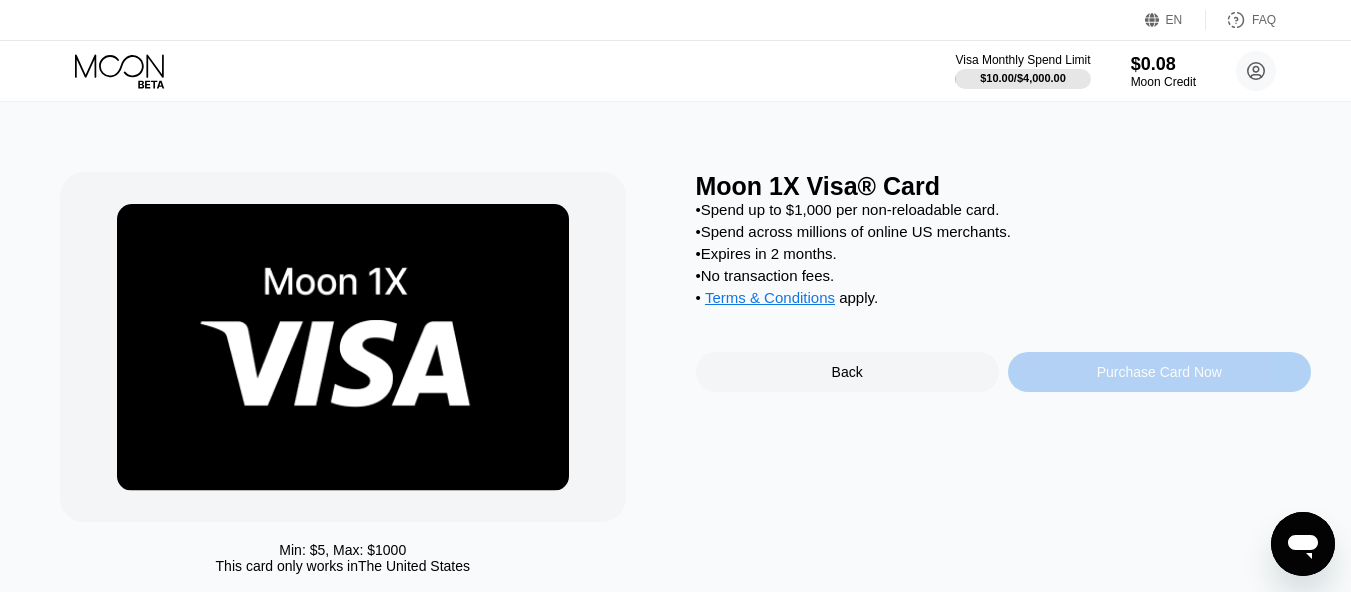 click on "Purchase Card Now" at bounding box center (1159, 372) 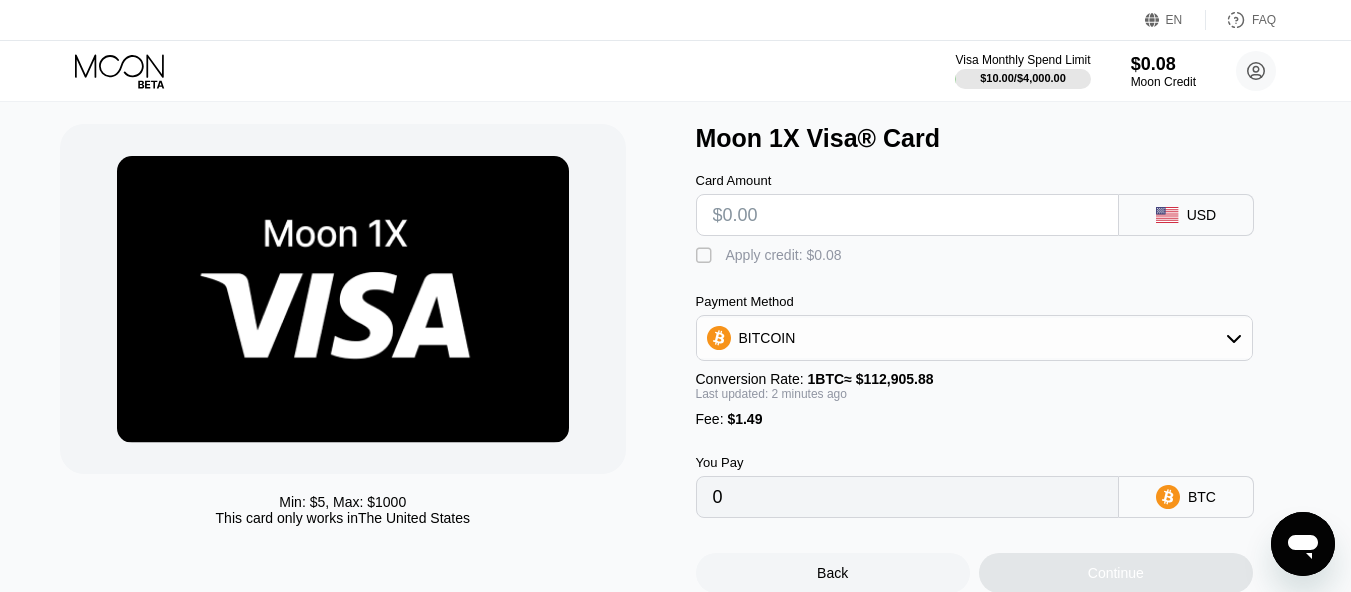 scroll, scrollTop: 49, scrollLeft: 0, axis: vertical 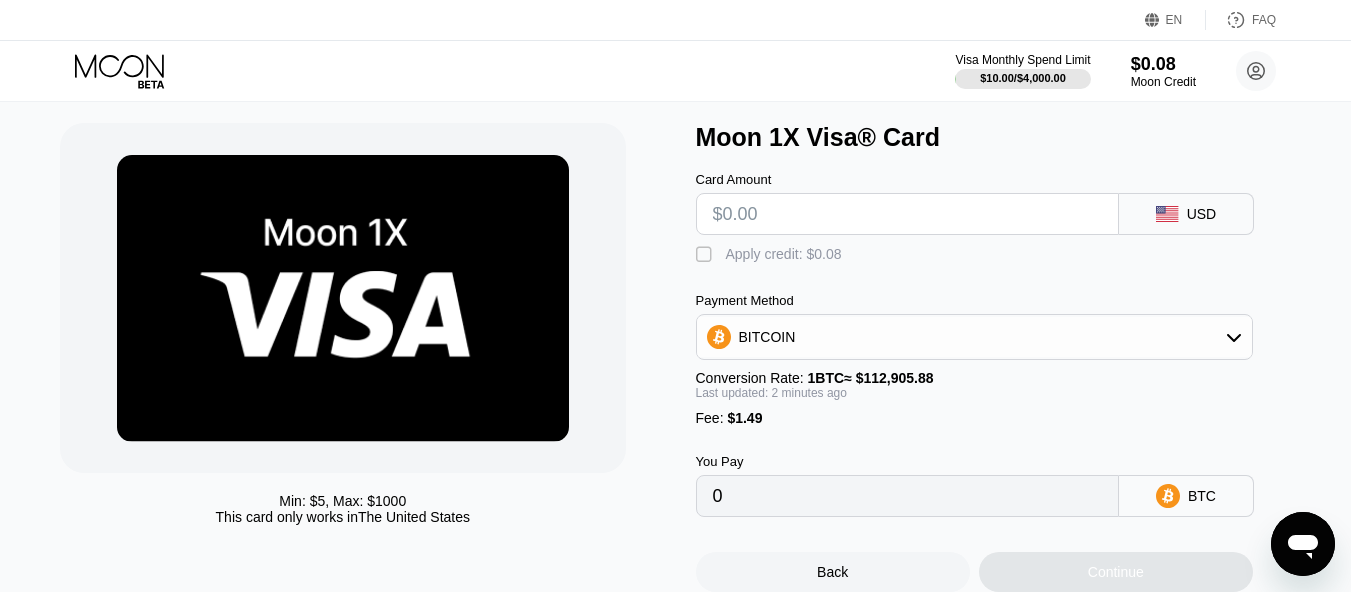 click at bounding box center [907, 214] 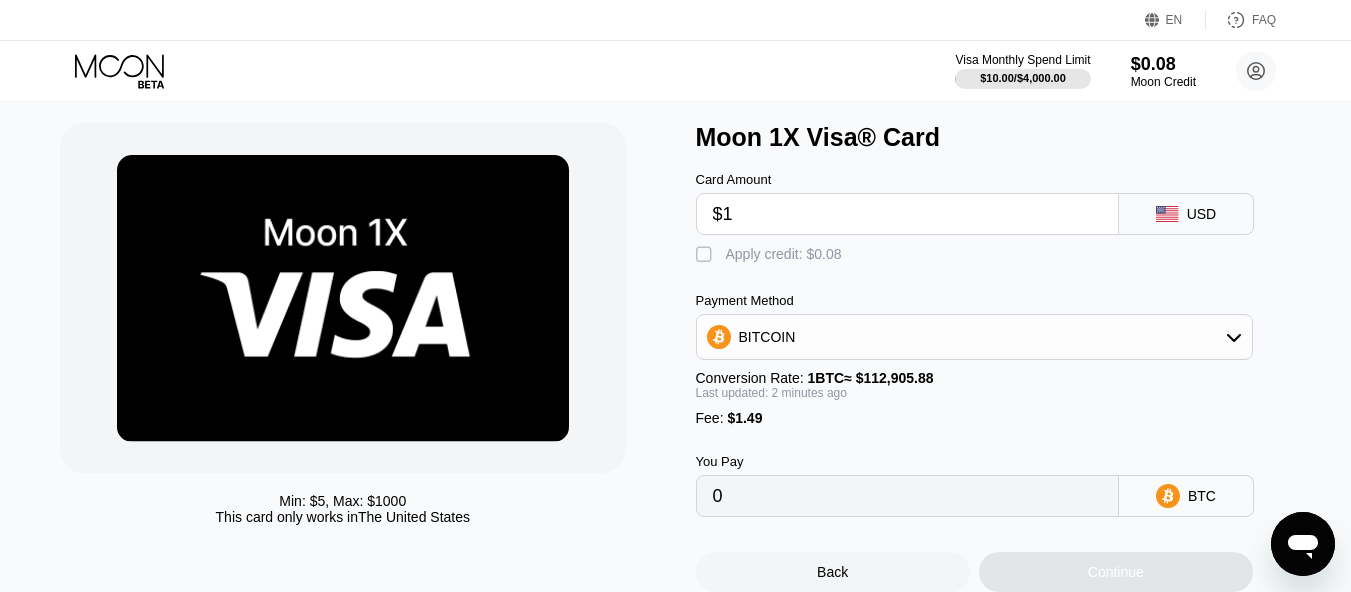 type on "0.00002206" 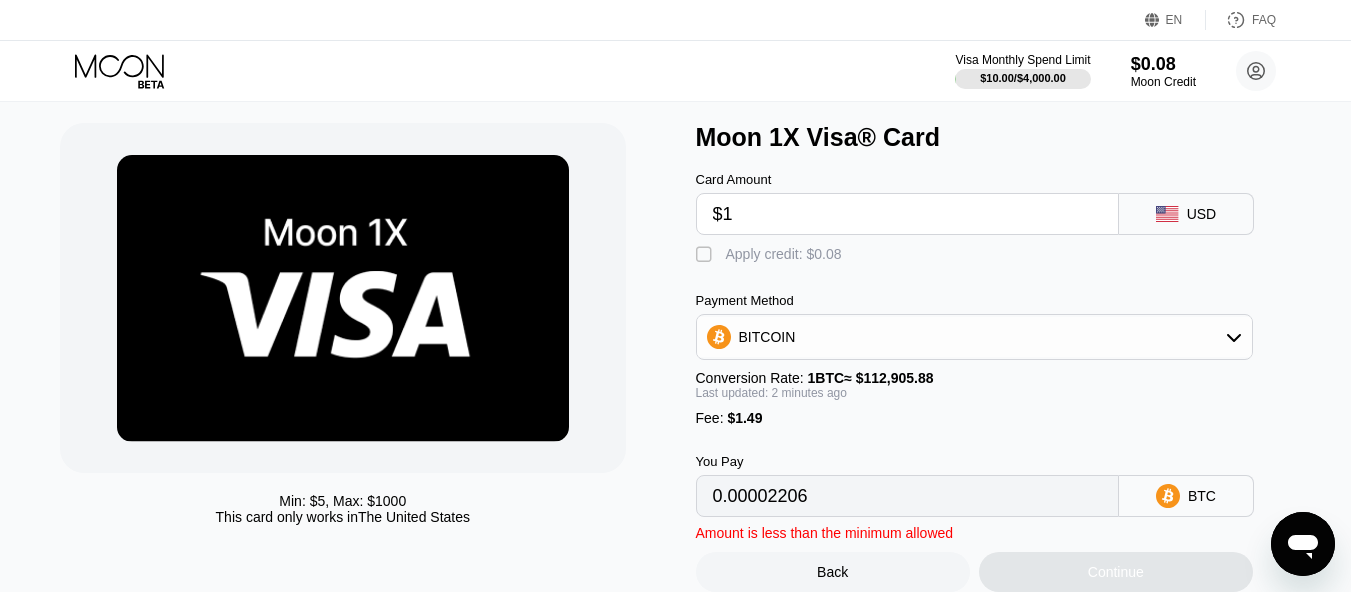 type on "$10" 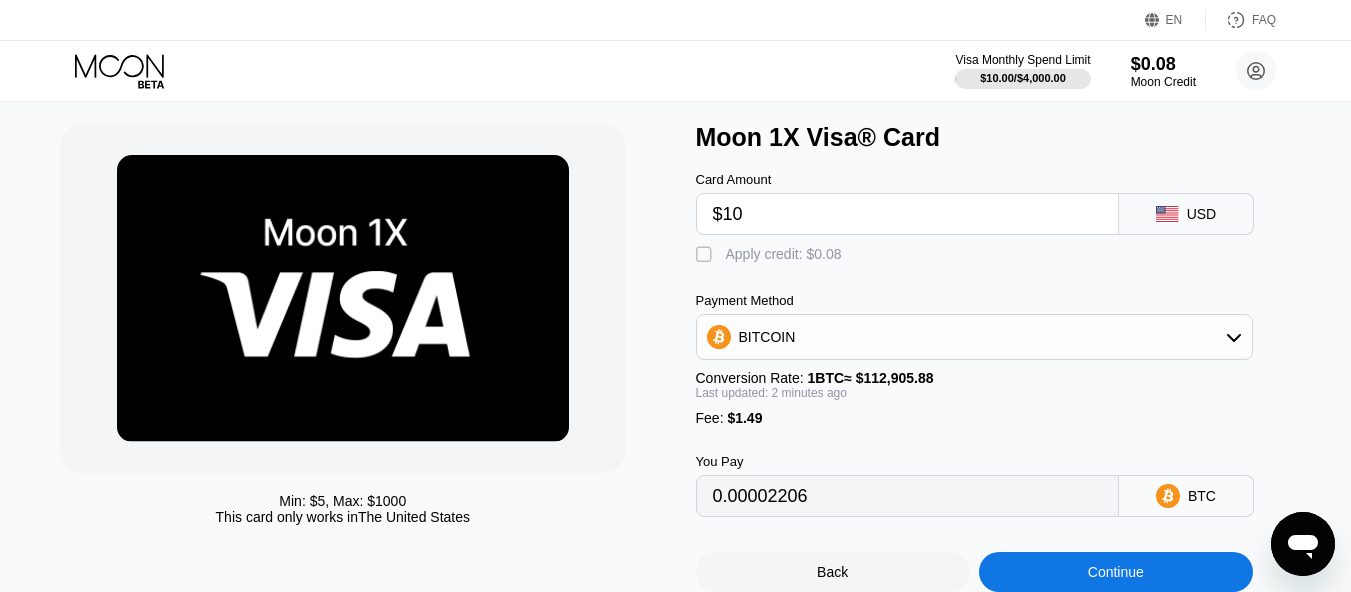 type on "0.00010177" 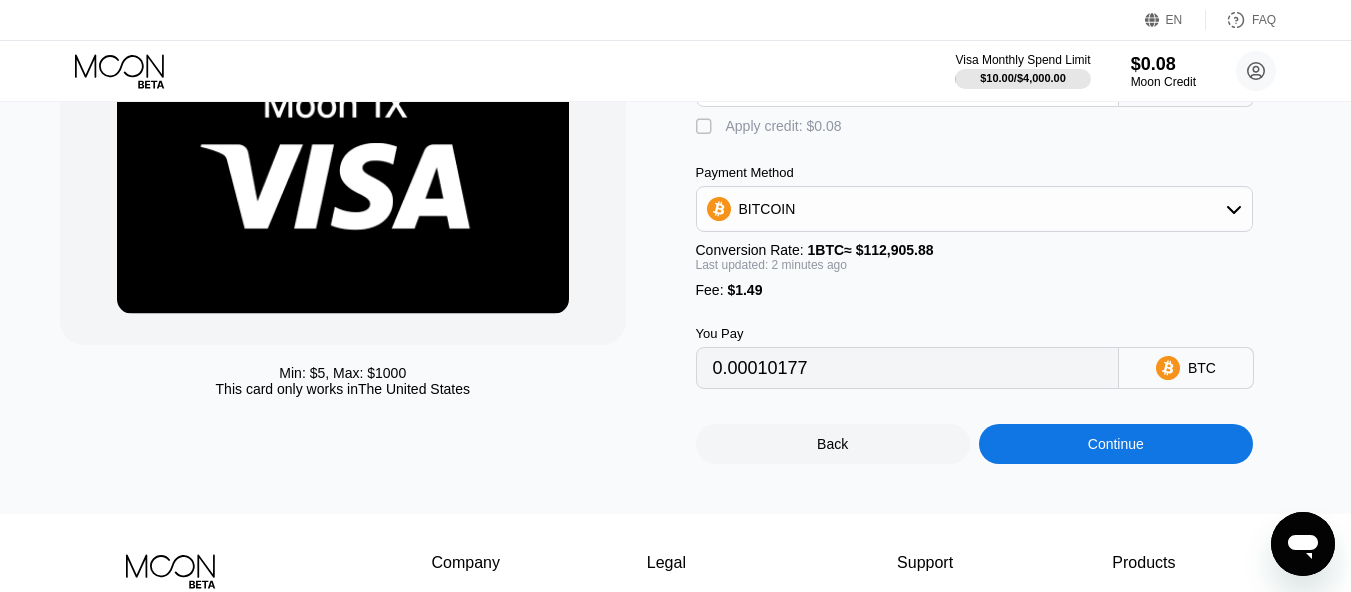 scroll, scrollTop: 185, scrollLeft: 0, axis: vertical 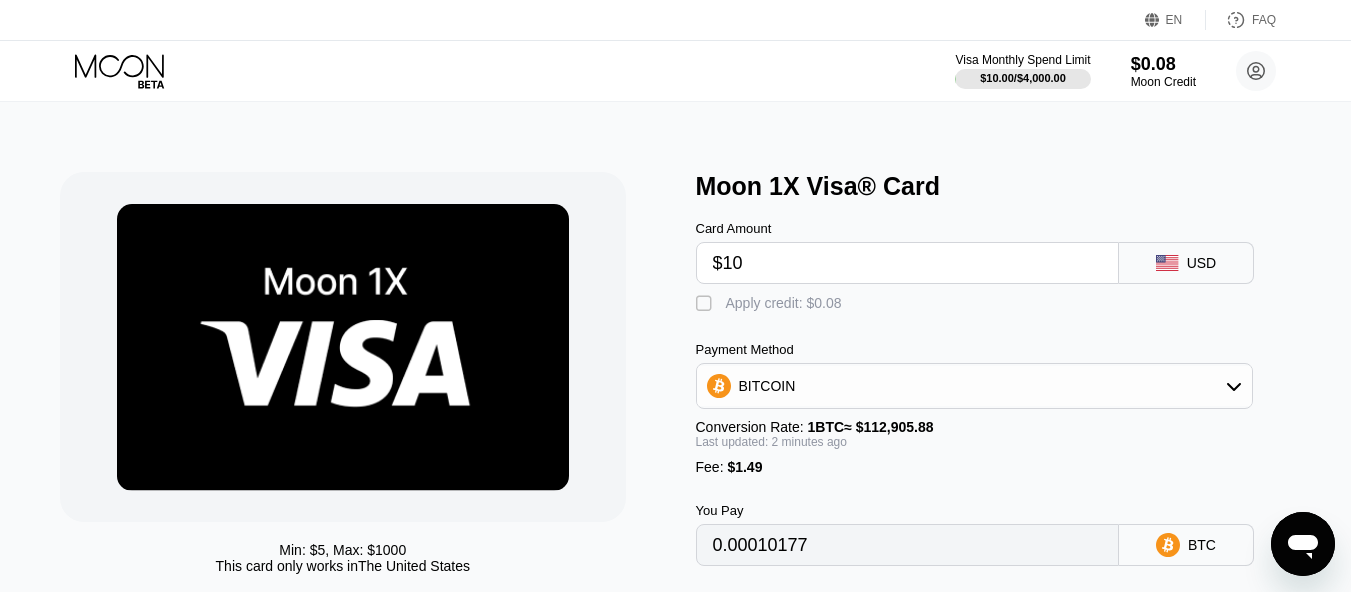 click on "$10" at bounding box center (907, 263) 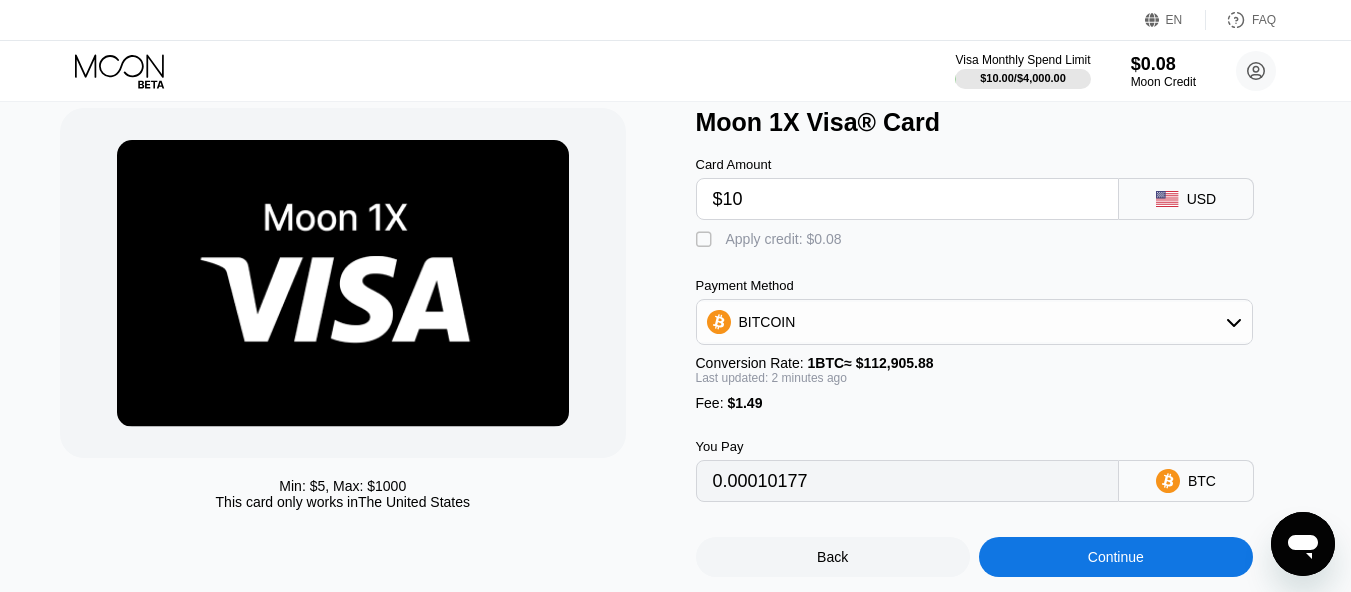 scroll, scrollTop: 66, scrollLeft: 0, axis: vertical 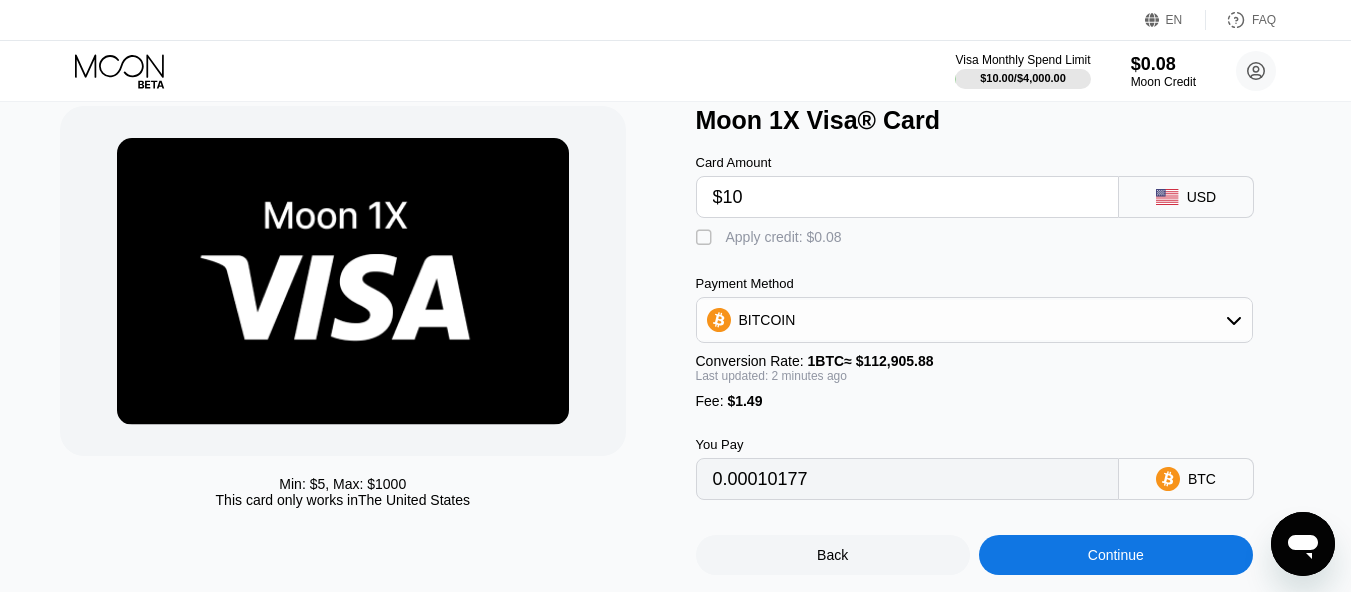 click on "$10" at bounding box center (907, 197) 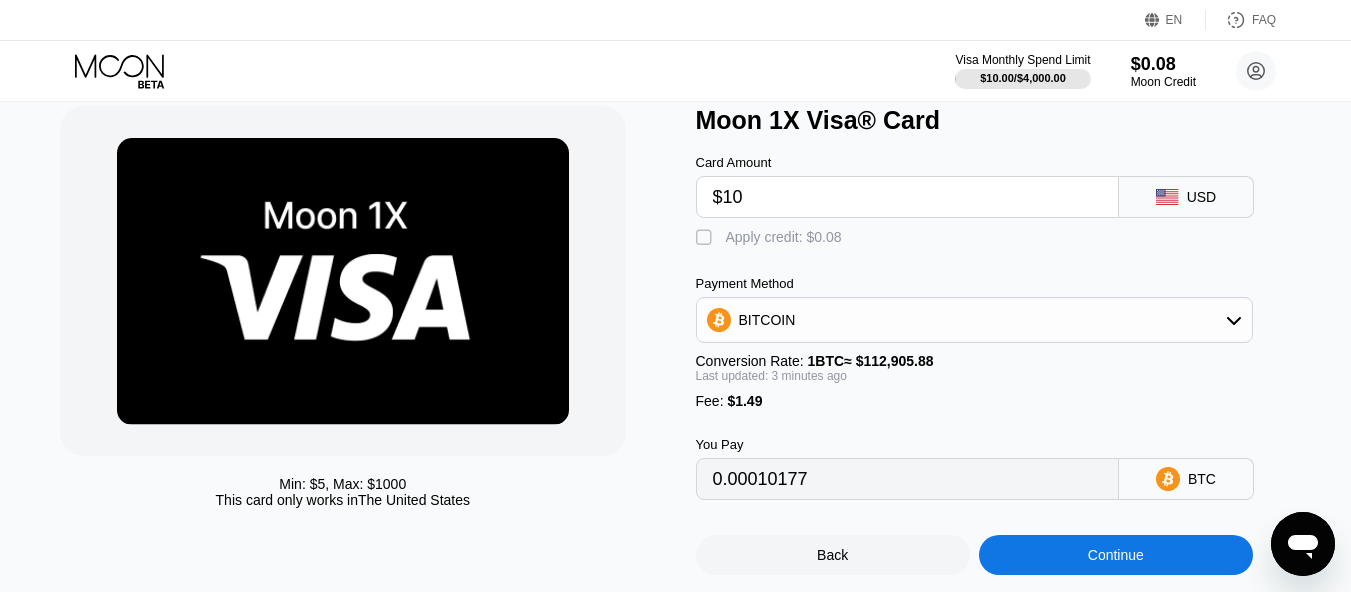 type on "$1" 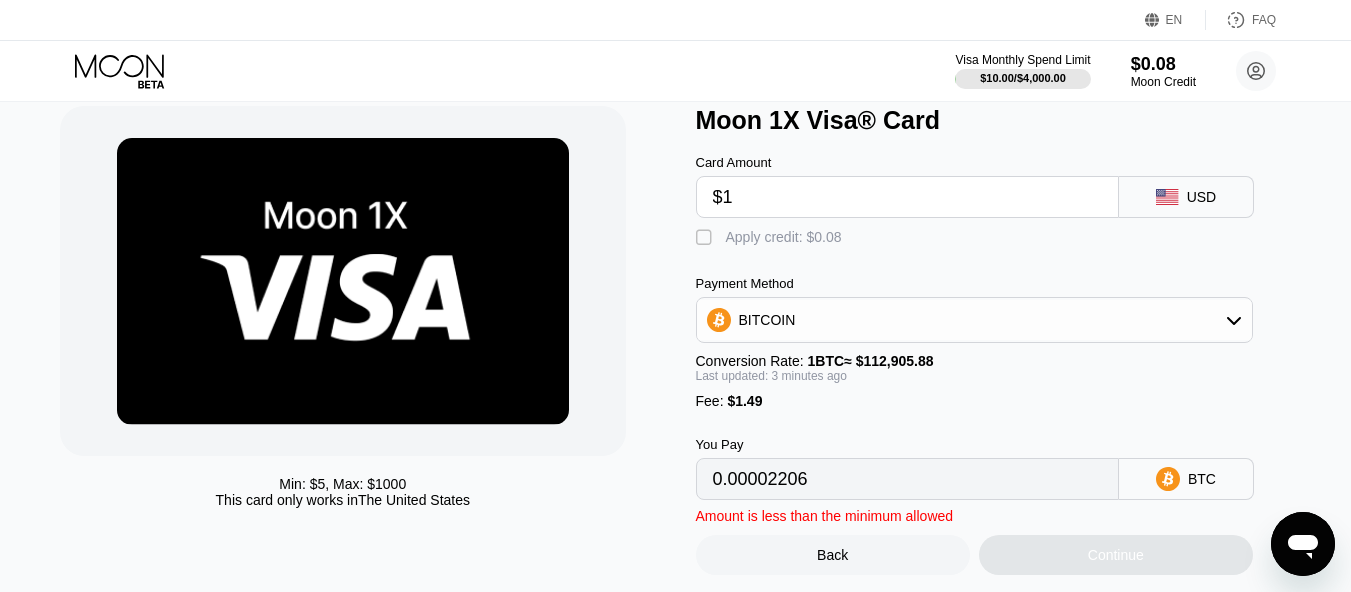 type on "0.00002206" 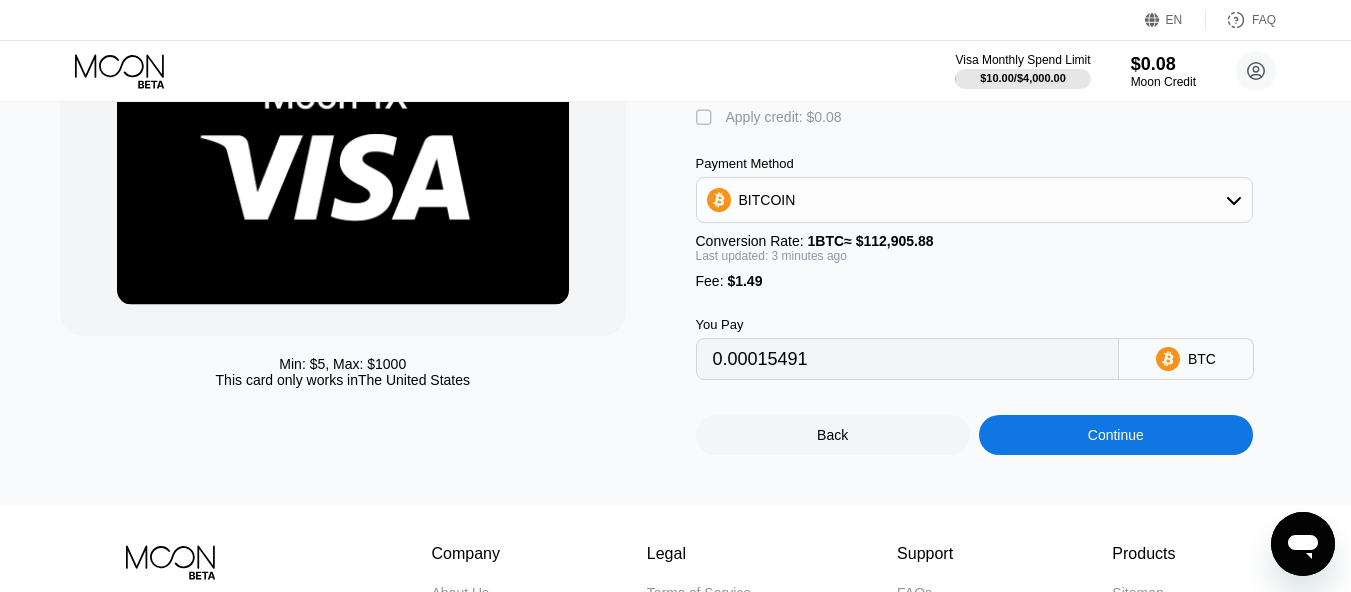 scroll, scrollTop: 212, scrollLeft: 0, axis: vertical 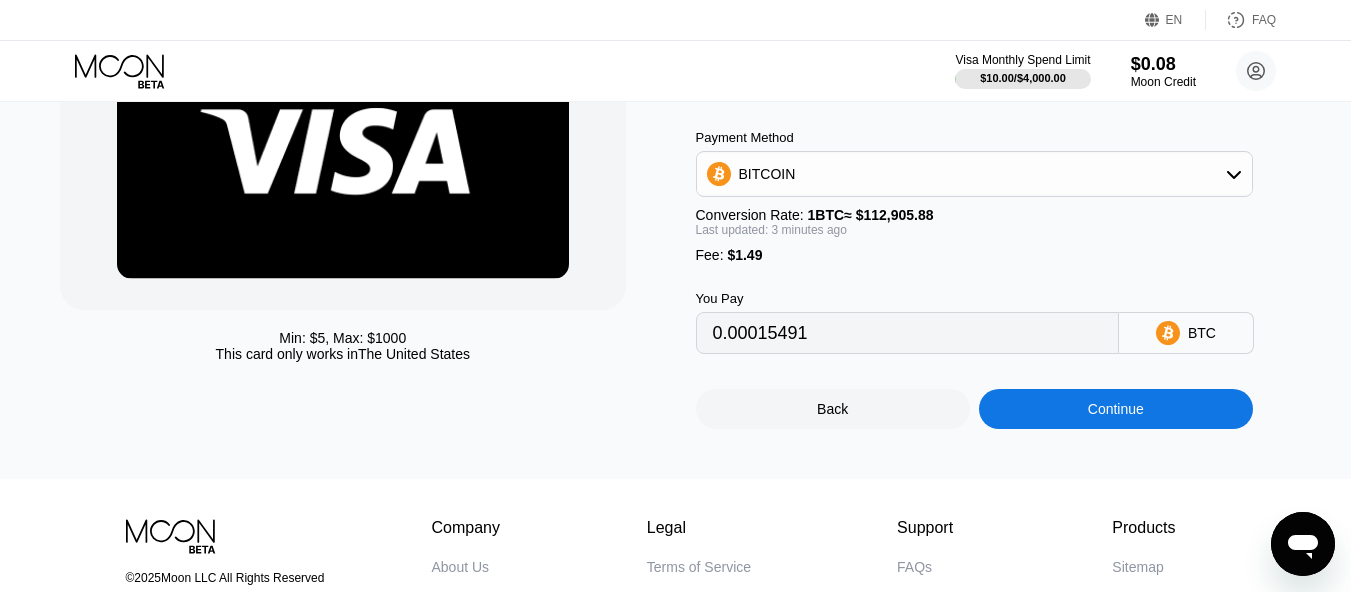 type on "0.00015493" 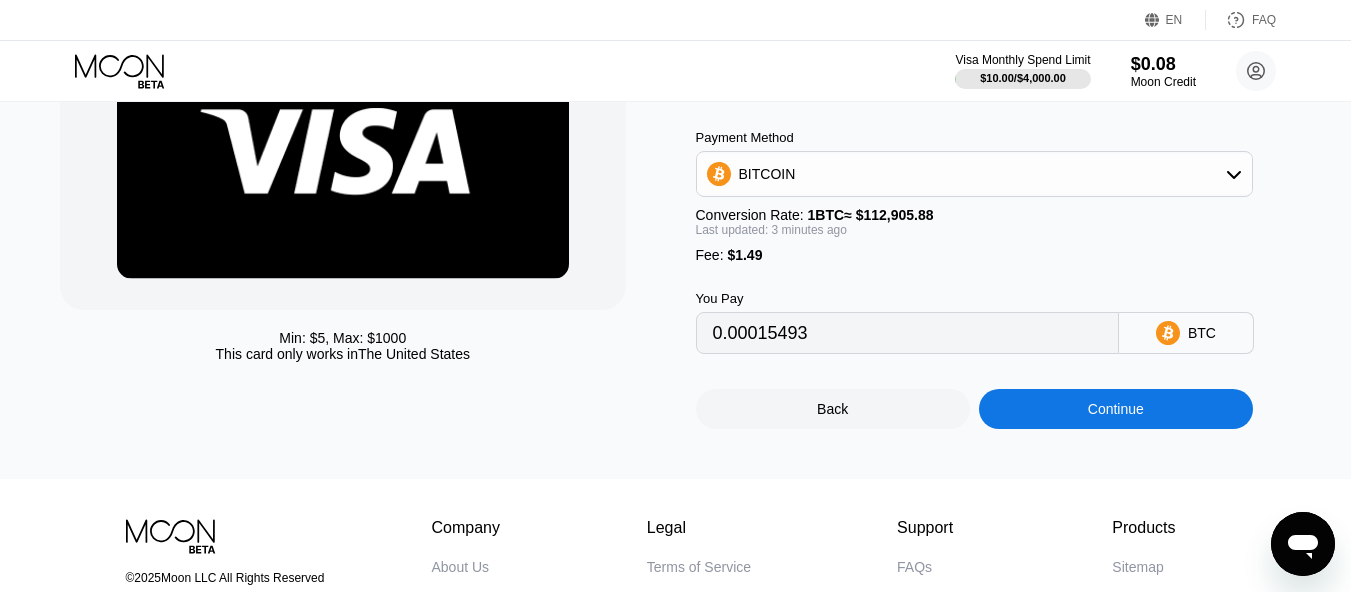 type on "$16" 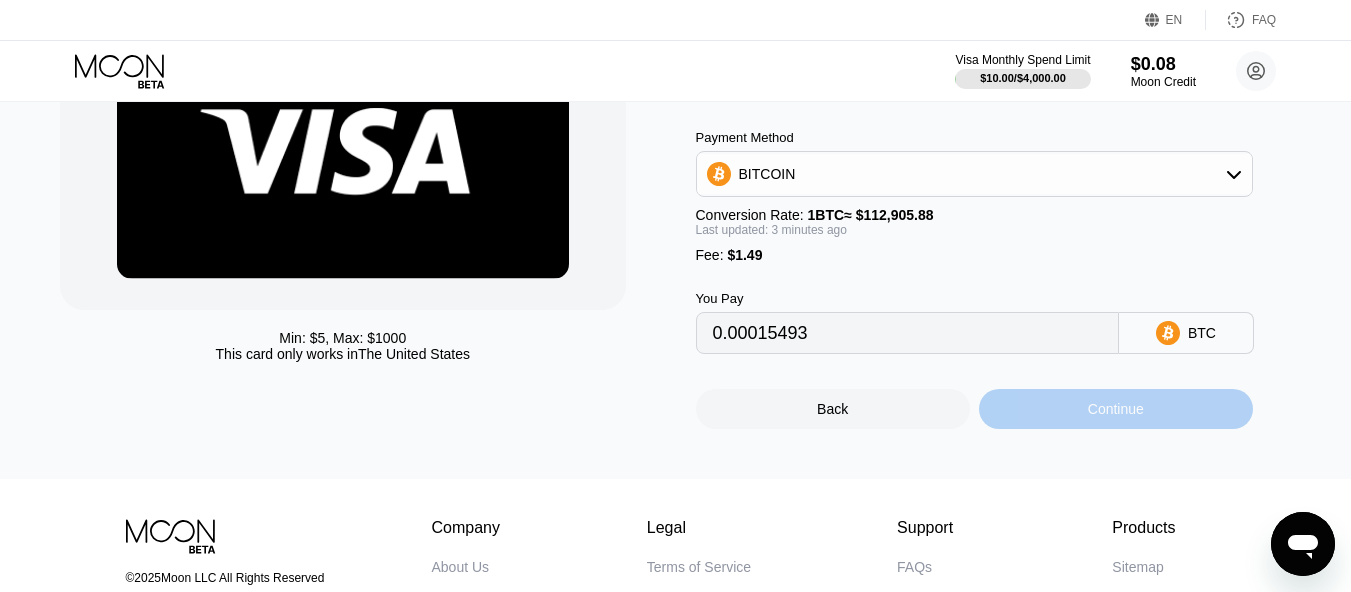 click on "Continue" at bounding box center [1116, 409] 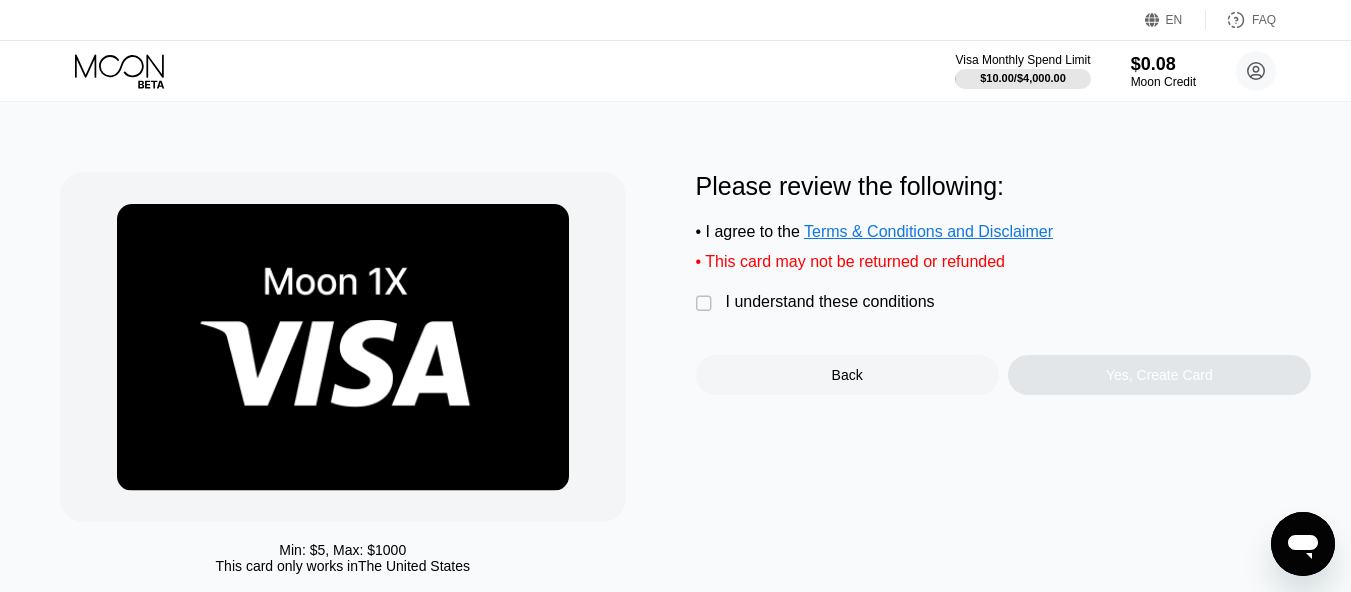 scroll, scrollTop: 0, scrollLeft: 0, axis: both 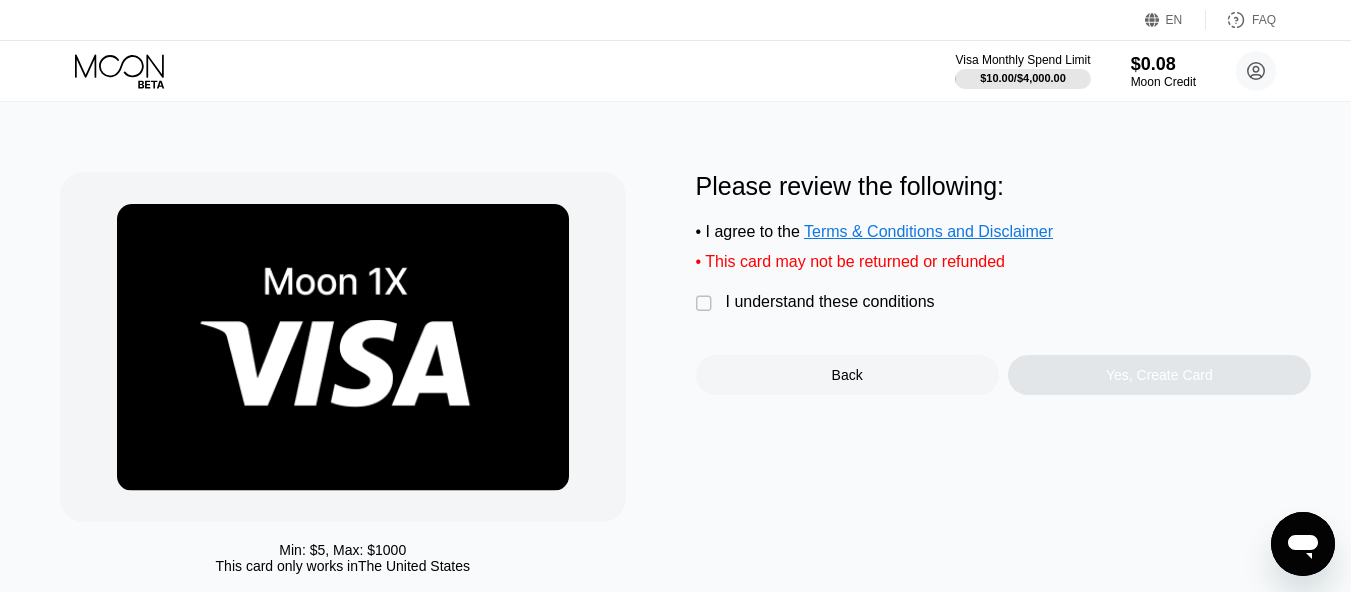 click on "" at bounding box center (706, 304) 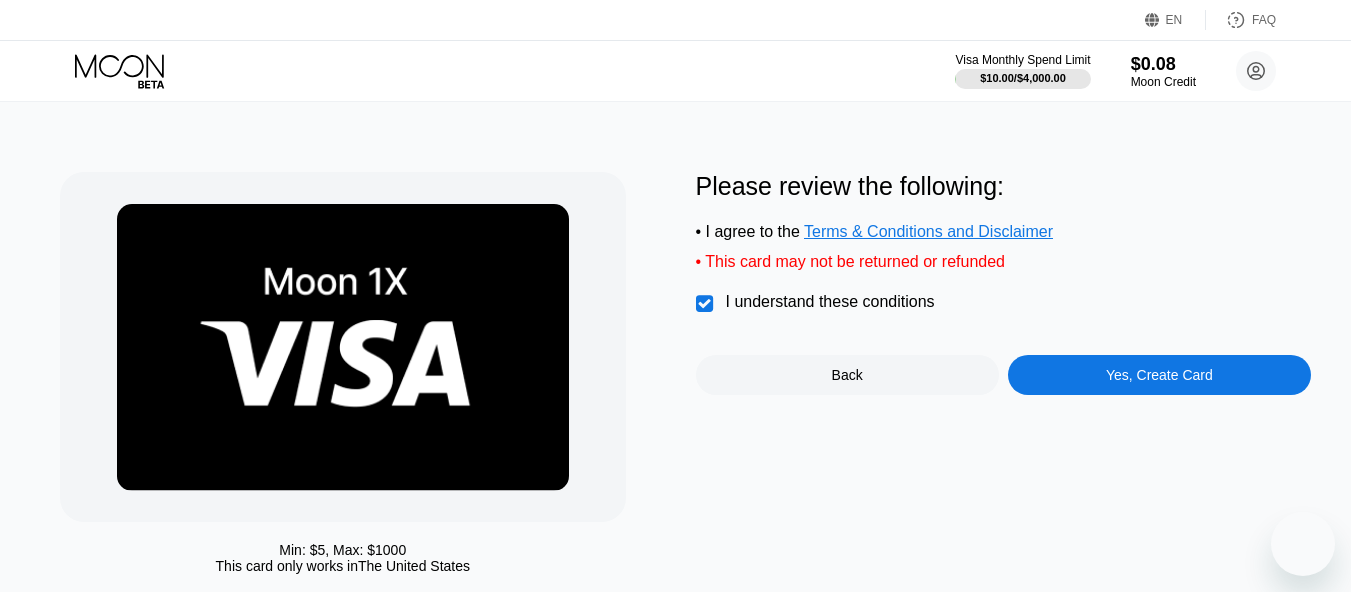 scroll, scrollTop: 0, scrollLeft: 0, axis: both 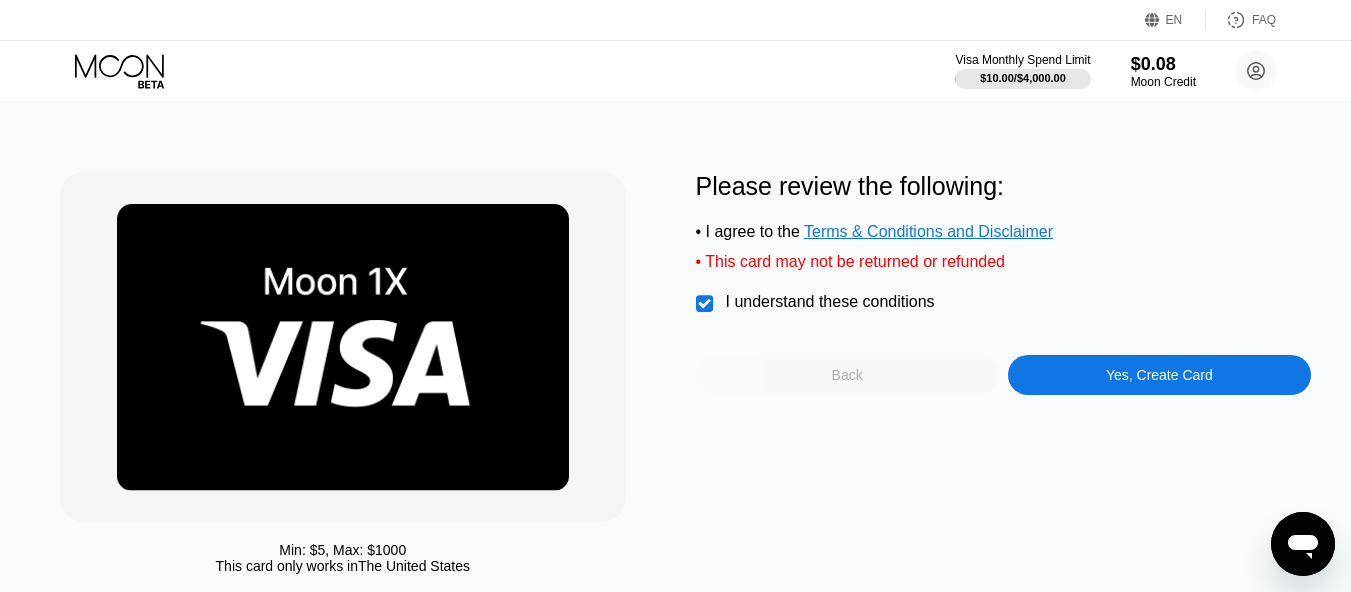 click on "Back" at bounding box center (847, 375) 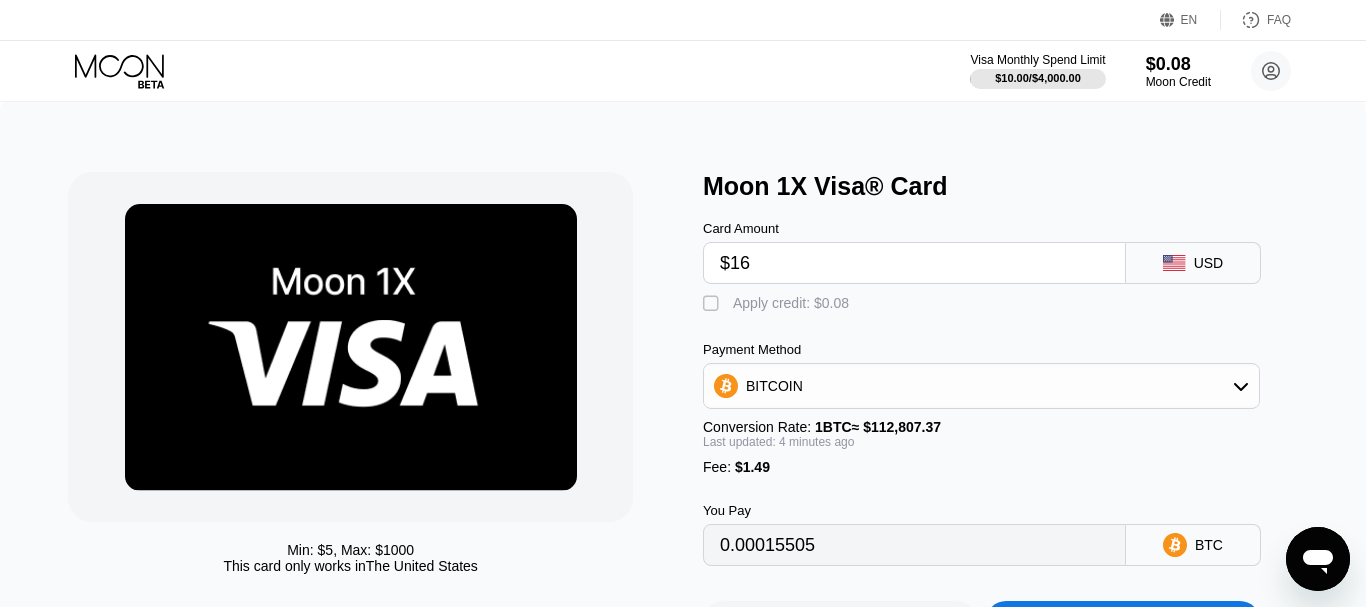 type on "0.00015532" 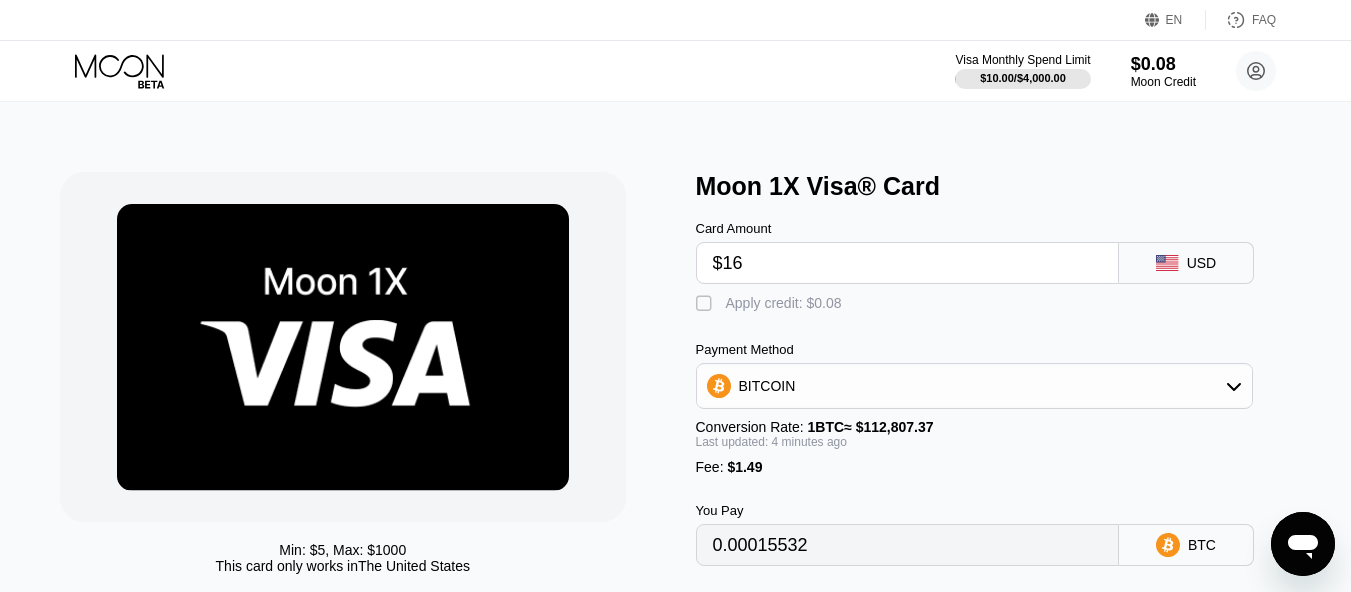 click on "$16" at bounding box center [907, 263] 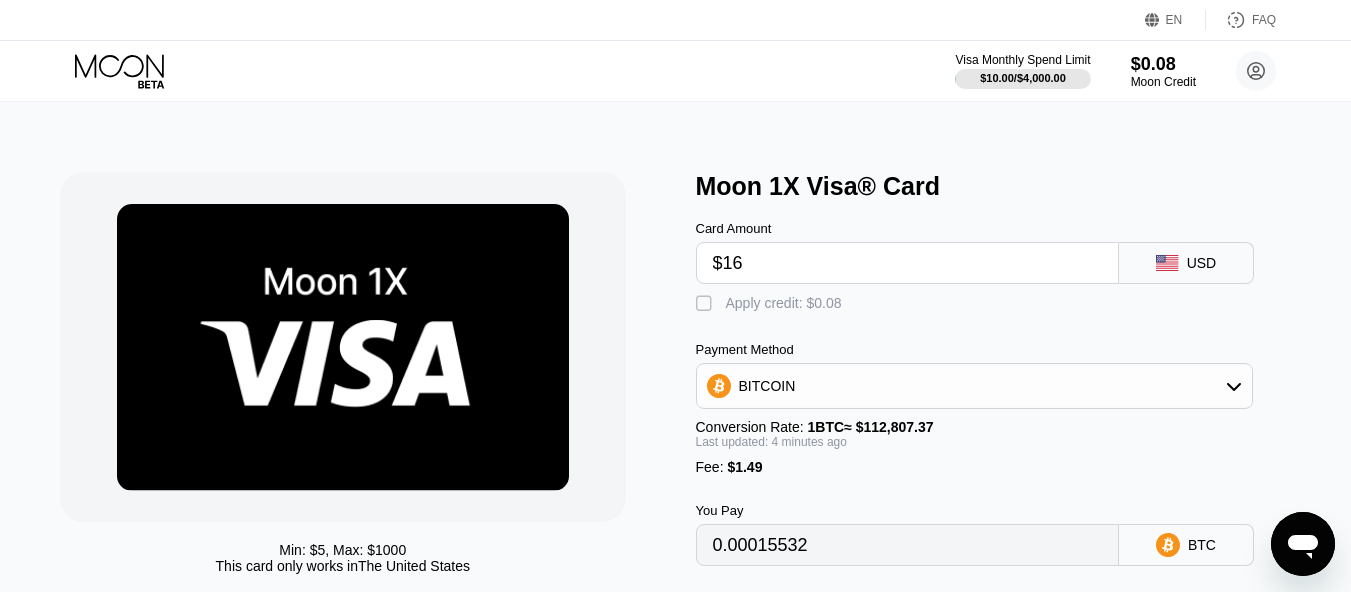 type on "$1" 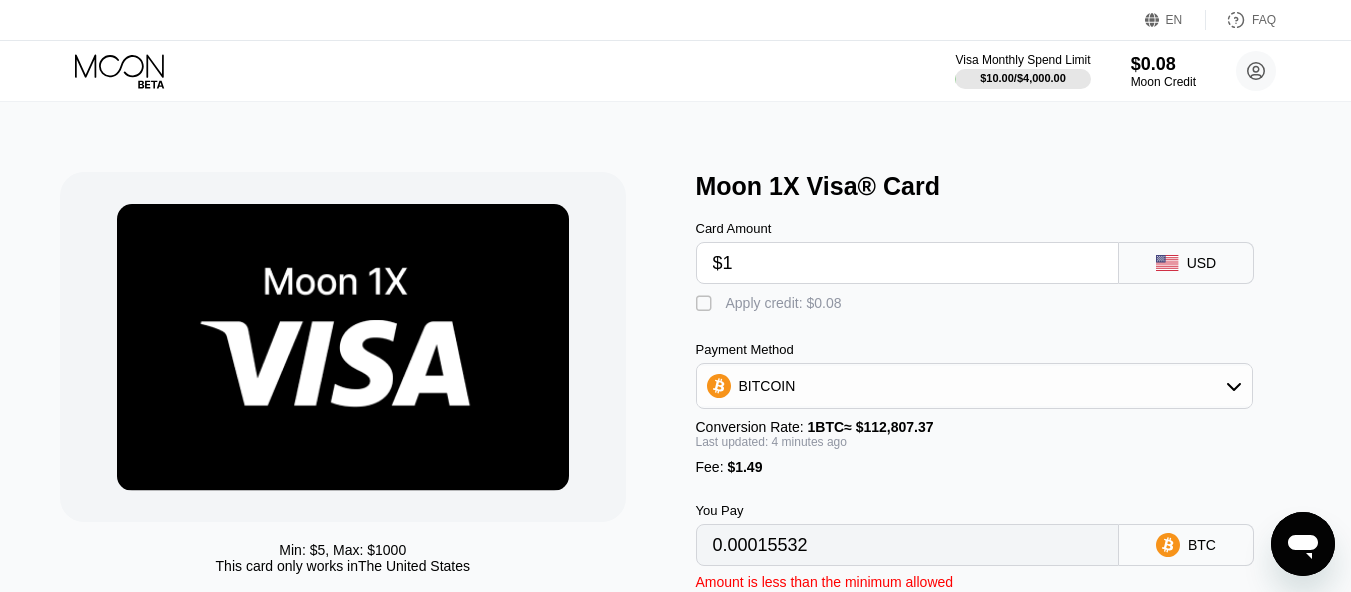 type on "0.00002212" 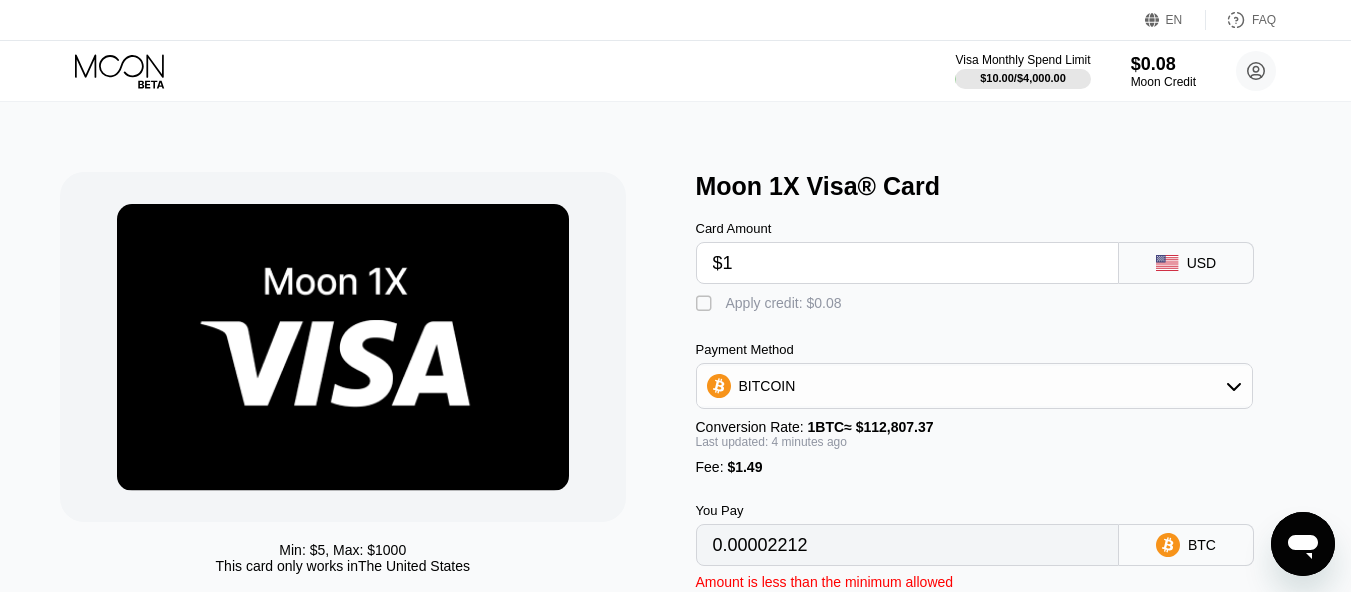 type on "$10" 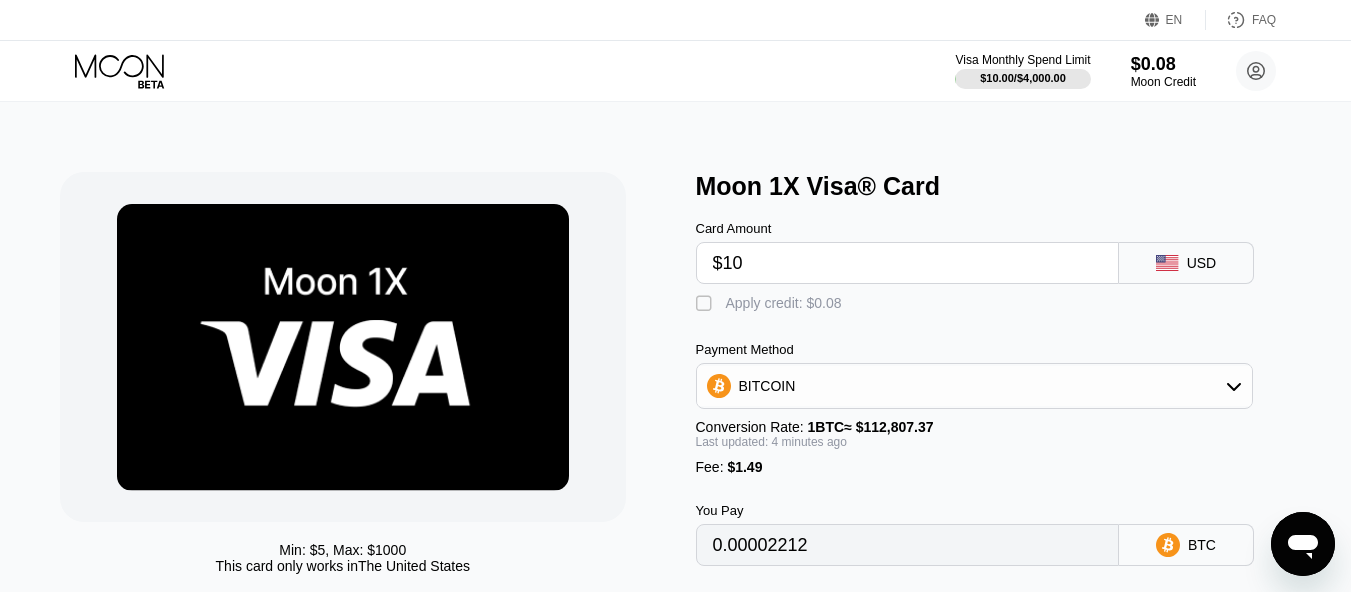 type on "0.00010204" 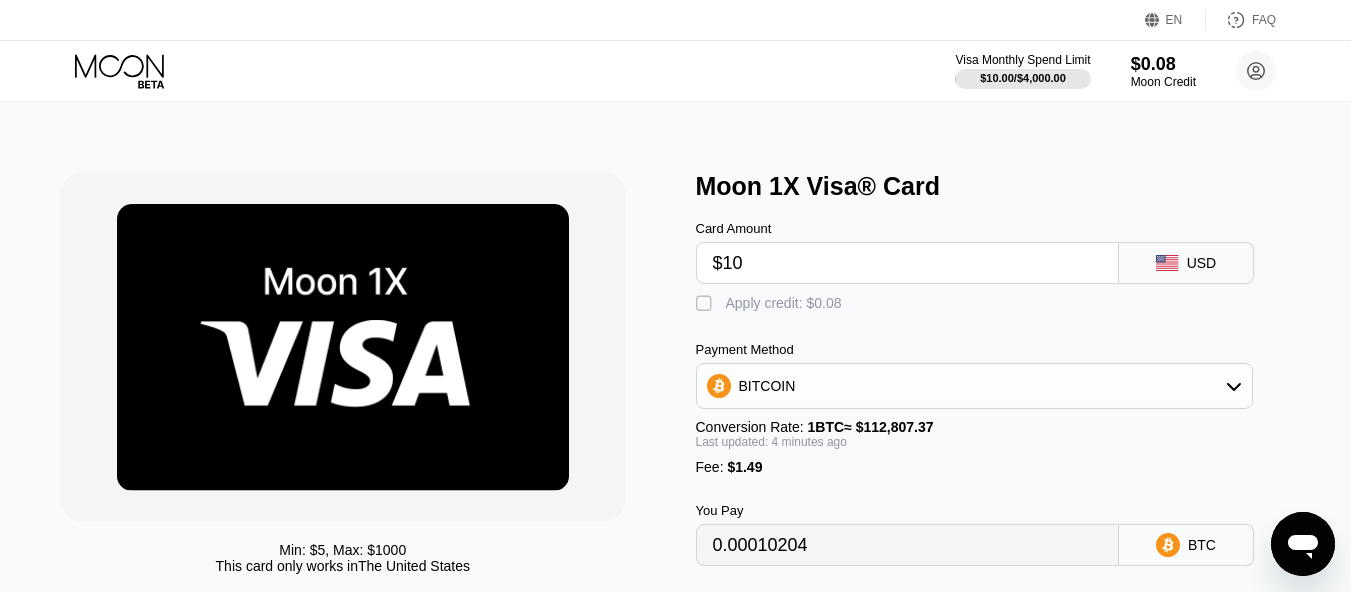 scroll, scrollTop: 426, scrollLeft: 0, axis: vertical 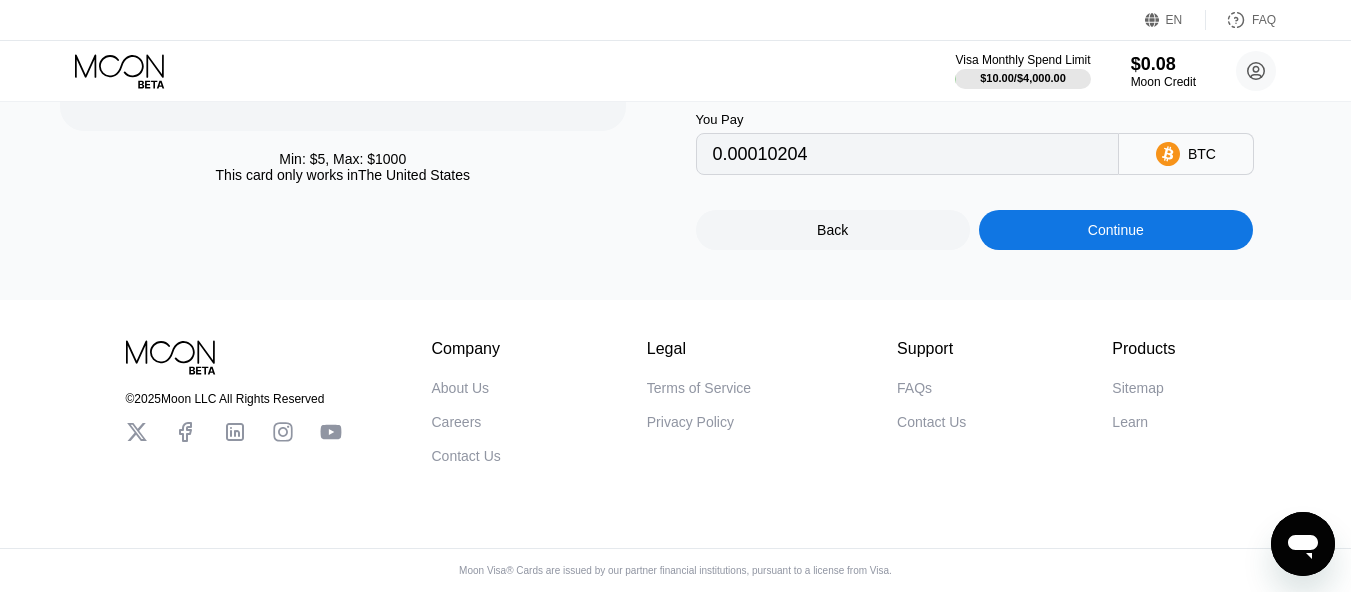 type on "$10" 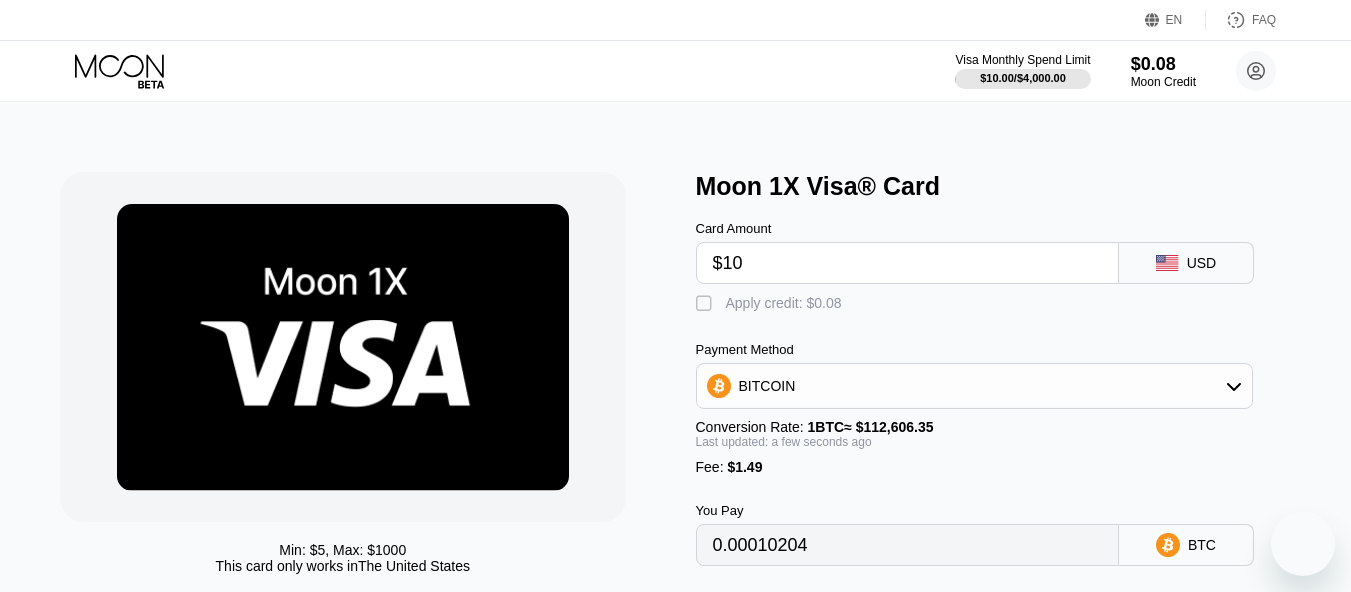 scroll, scrollTop: 426, scrollLeft: 0, axis: vertical 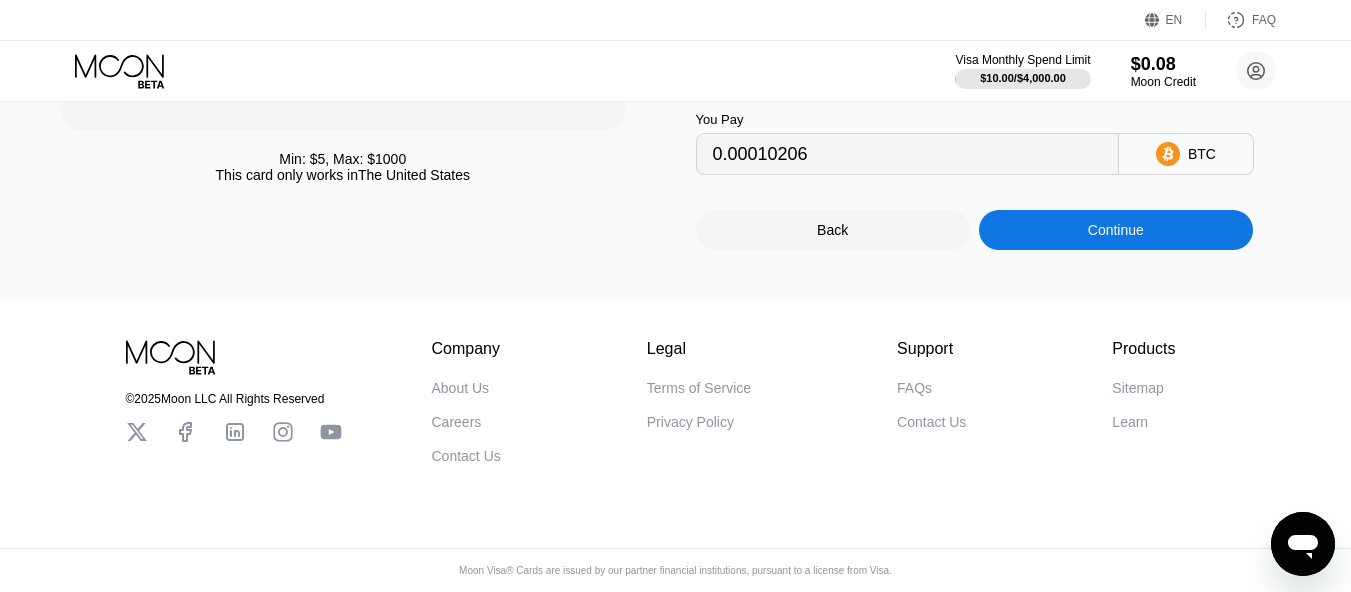 type on "0.00010209" 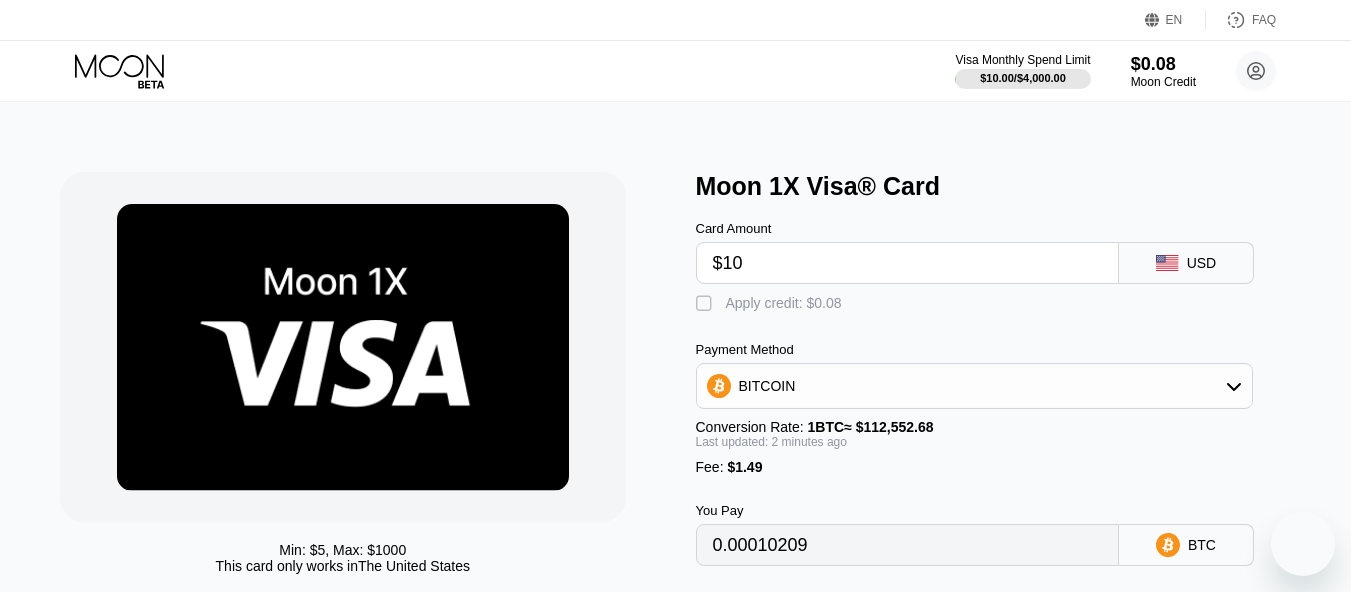 scroll, scrollTop: 426, scrollLeft: 0, axis: vertical 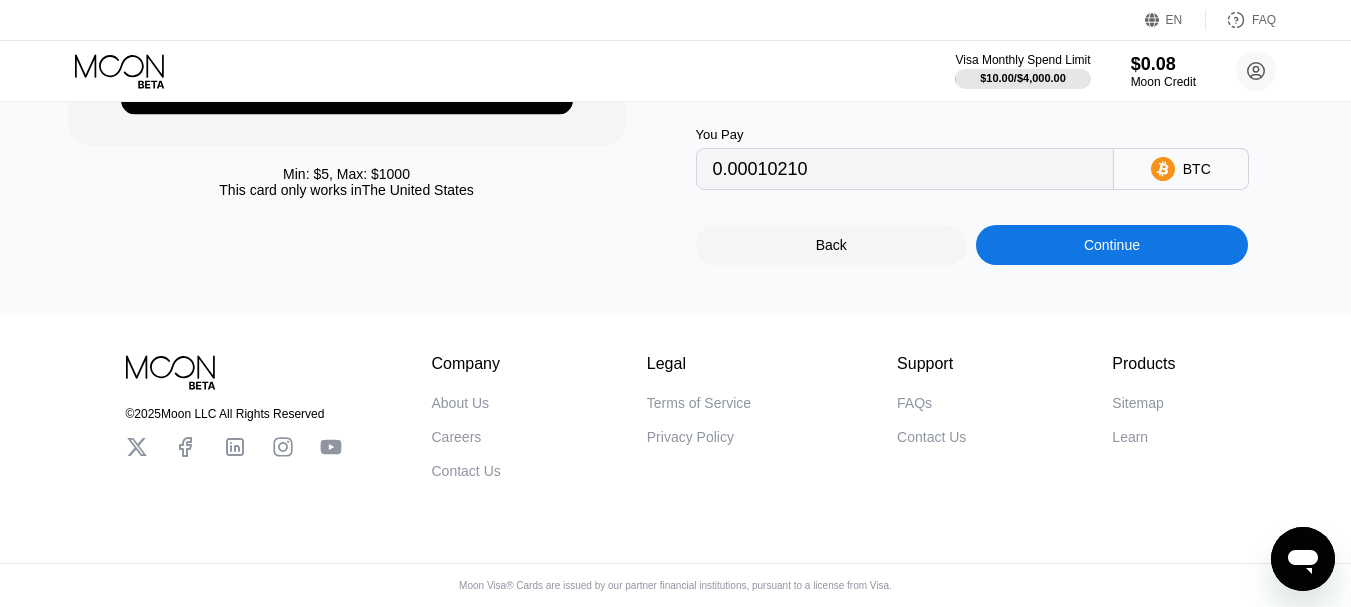 type on "0.00010210" 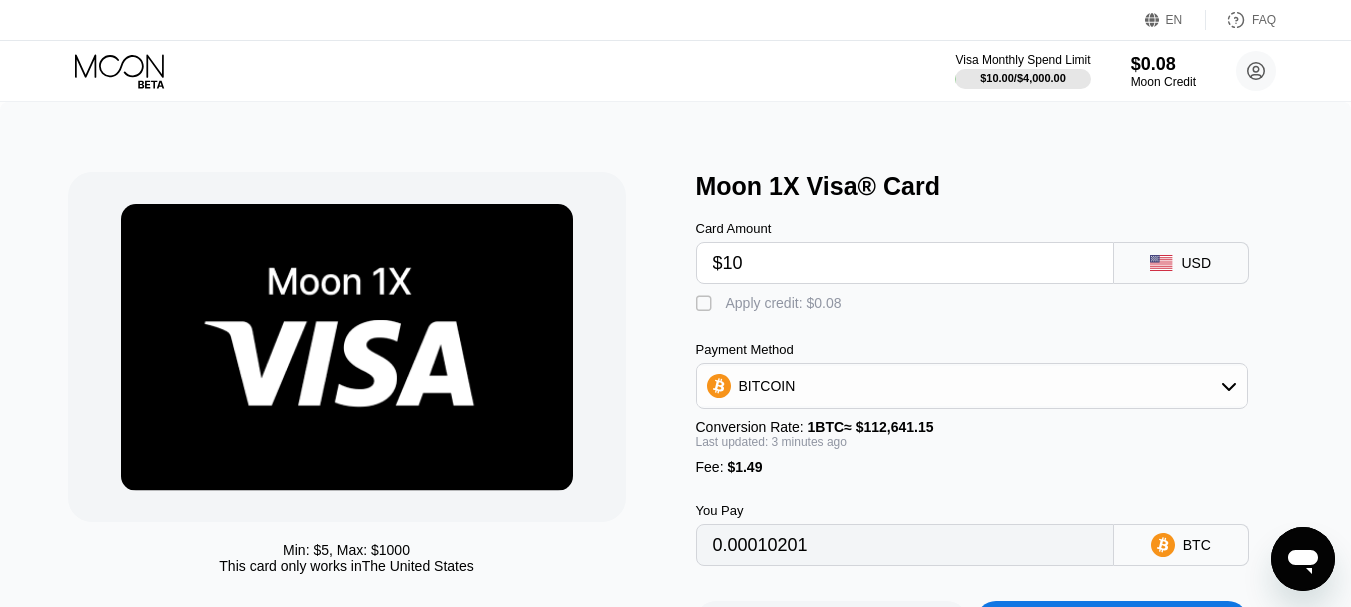 type on "0.00010196" 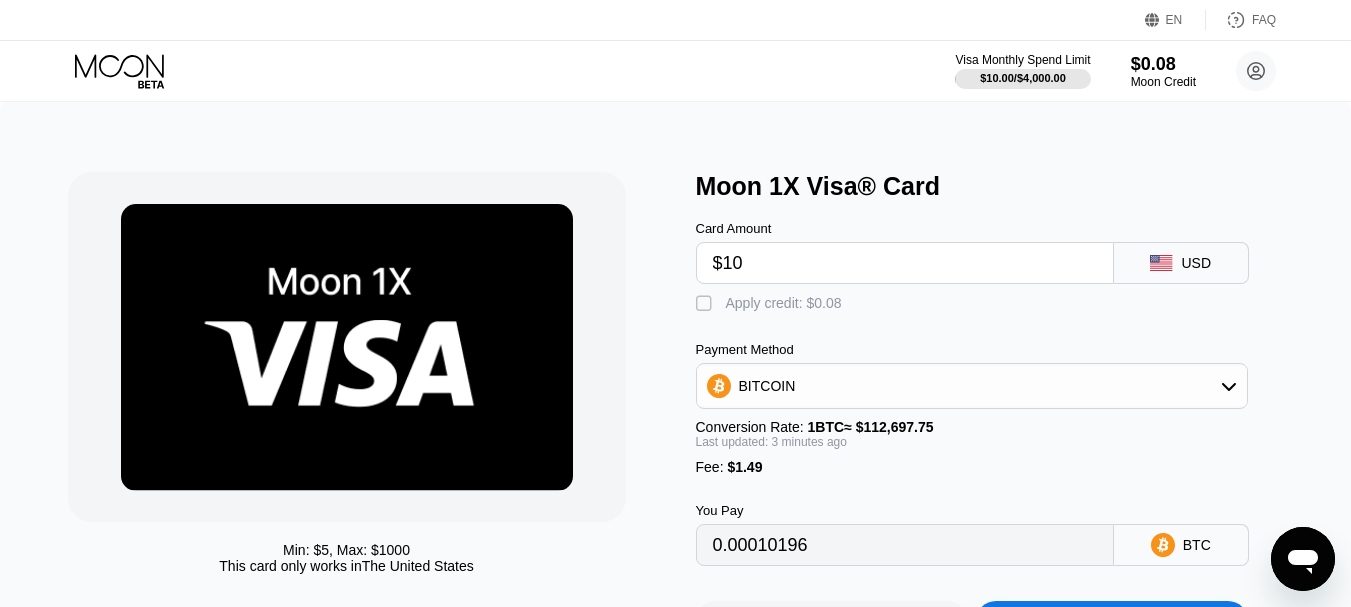 scroll, scrollTop: 411, scrollLeft: 0, axis: vertical 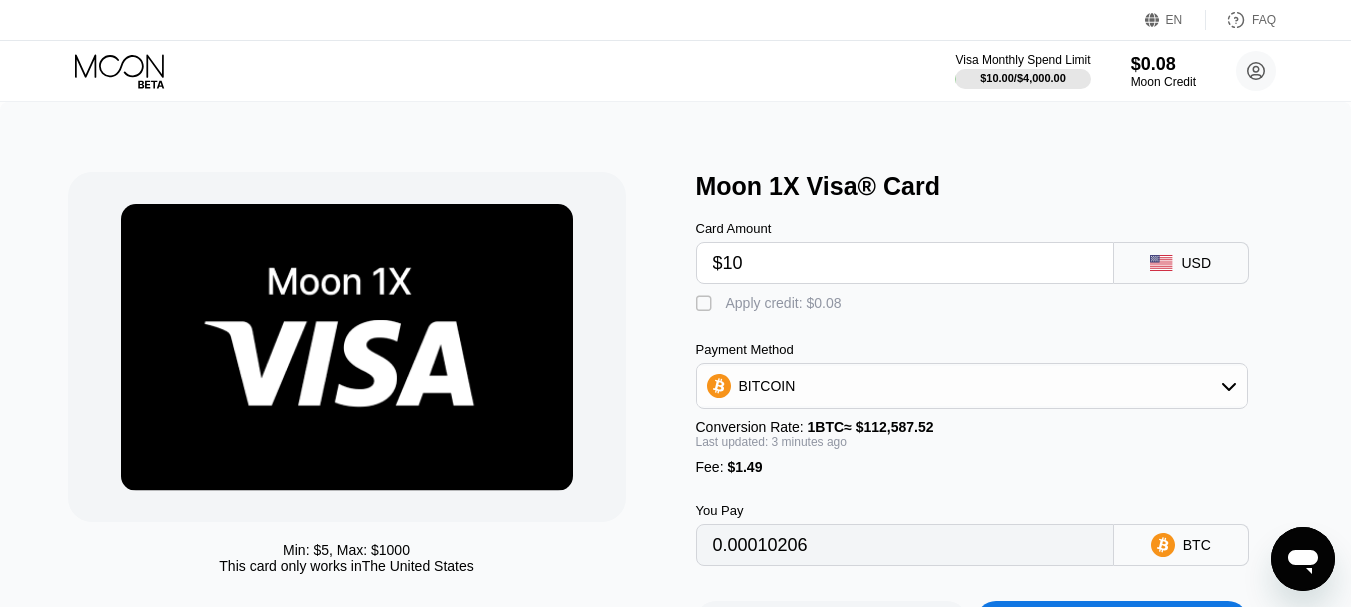type on "0.00010191" 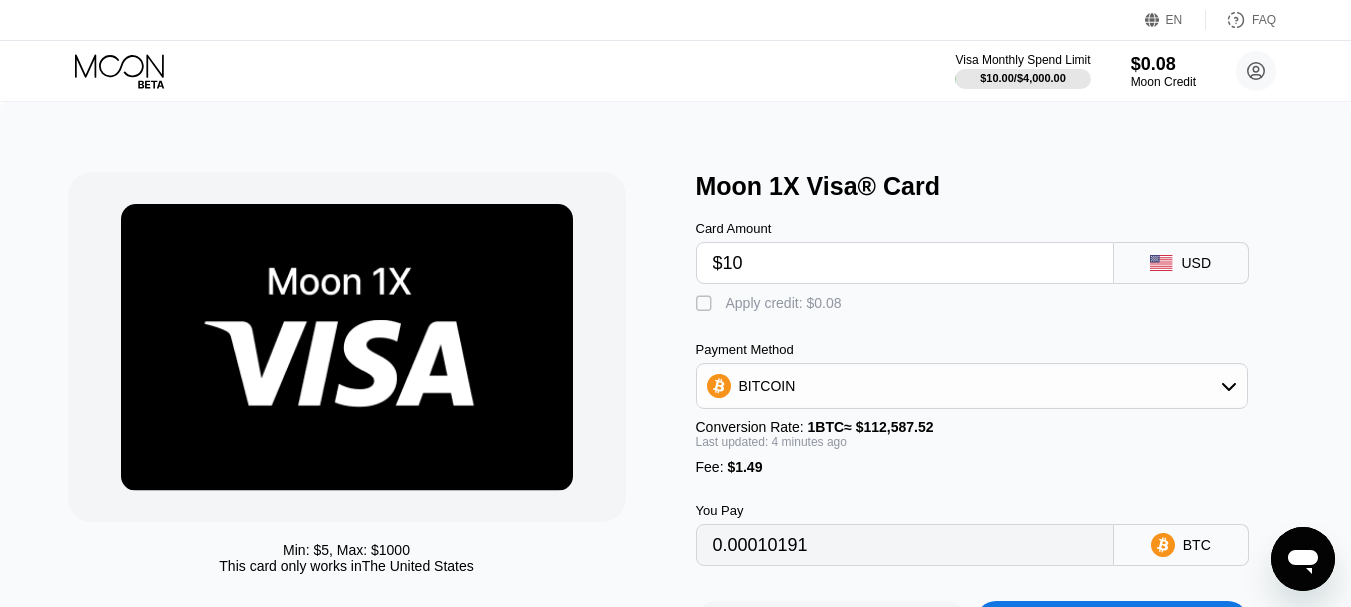 scroll, scrollTop: 411, scrollLeft: 0, axis: vertical 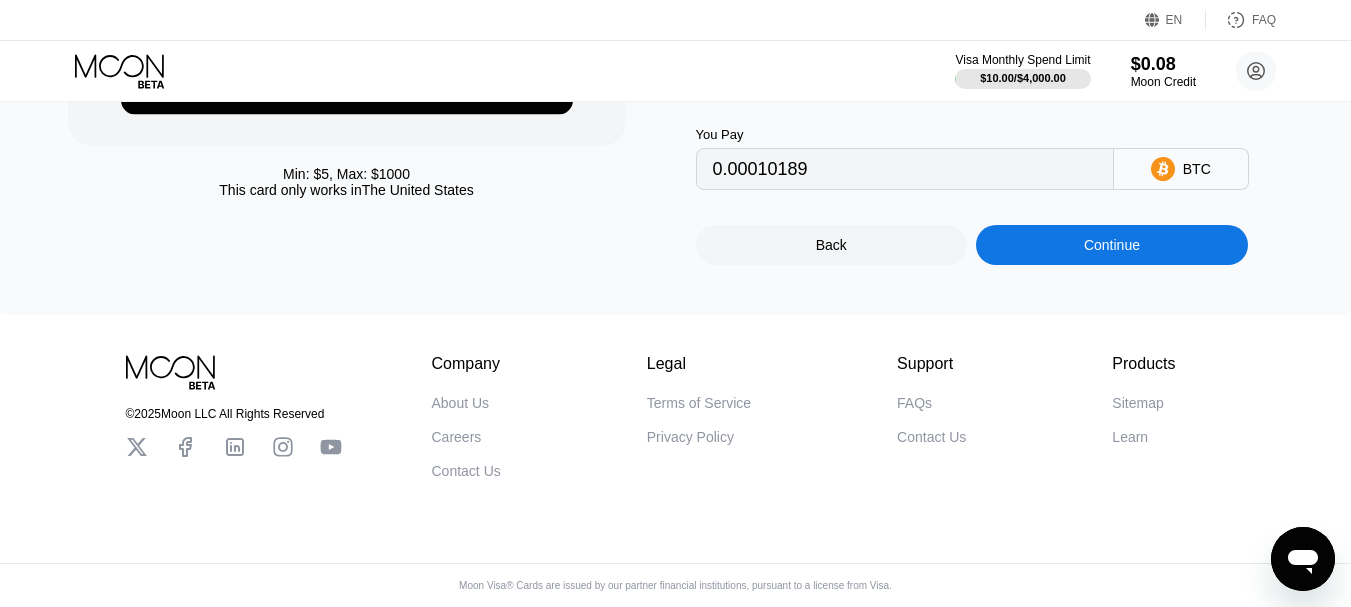 type on "0.00010189" 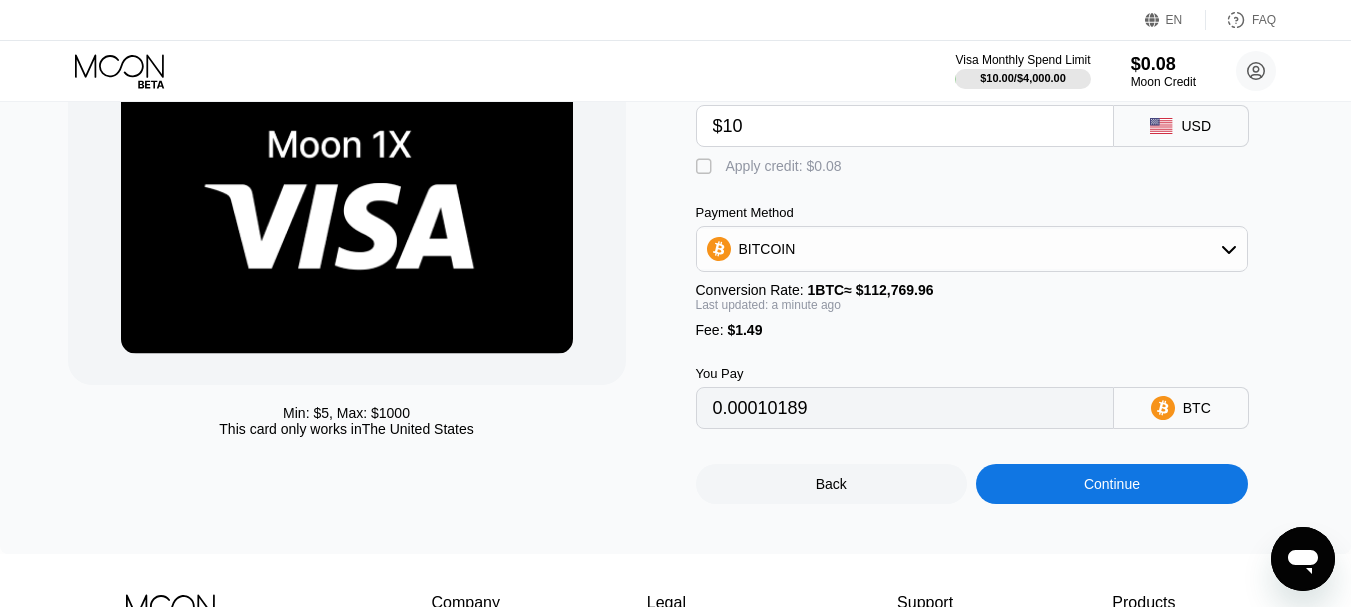 scroll, scrollTop: 153, scrollLeft: 0, axis: vertical 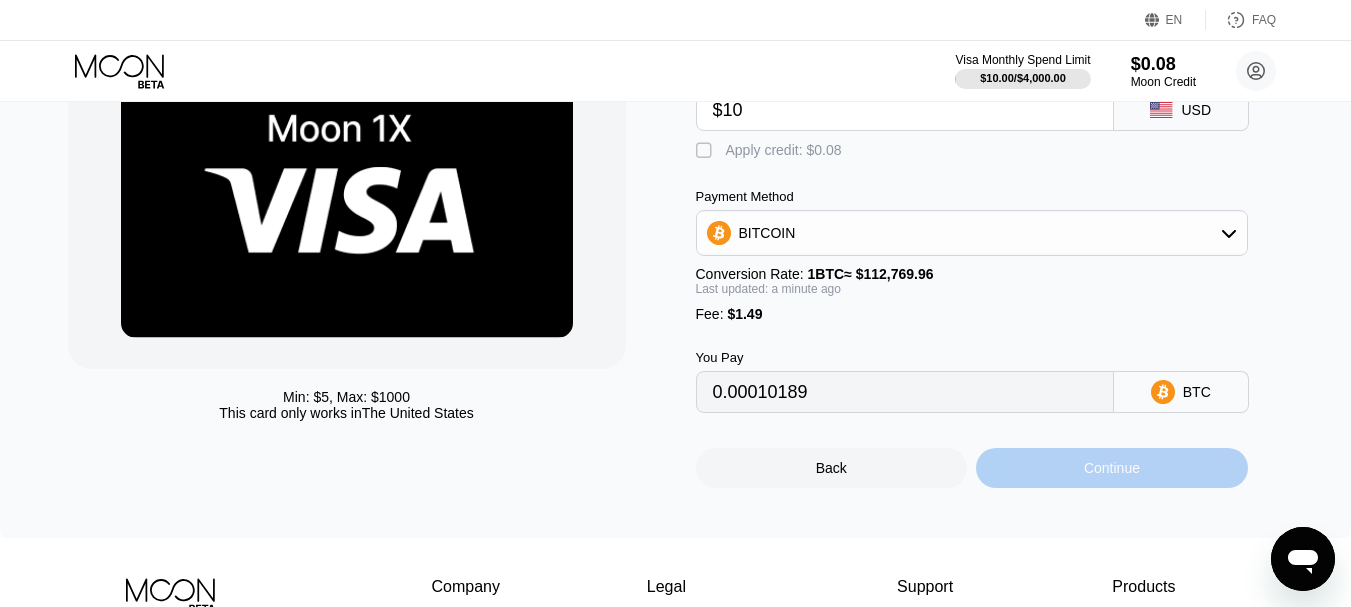 click on "Continue" at bounding box center (1112, 468) 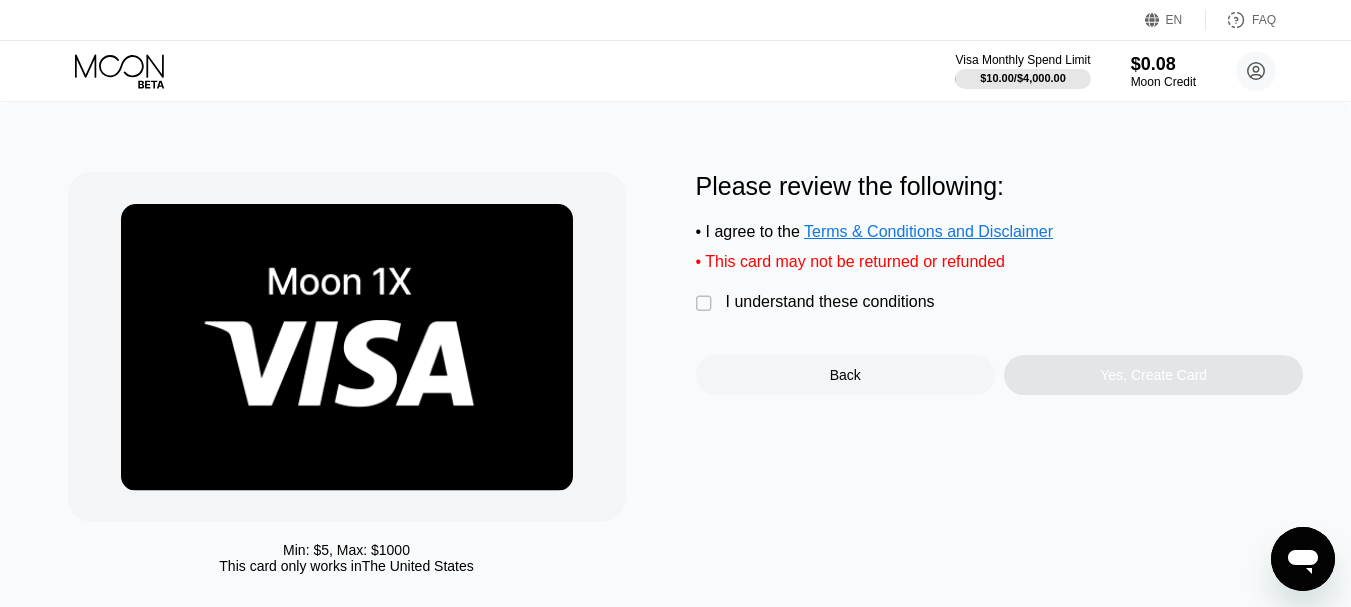 scroll, scrollTop: 0, scrollLeft: 0, axis: both 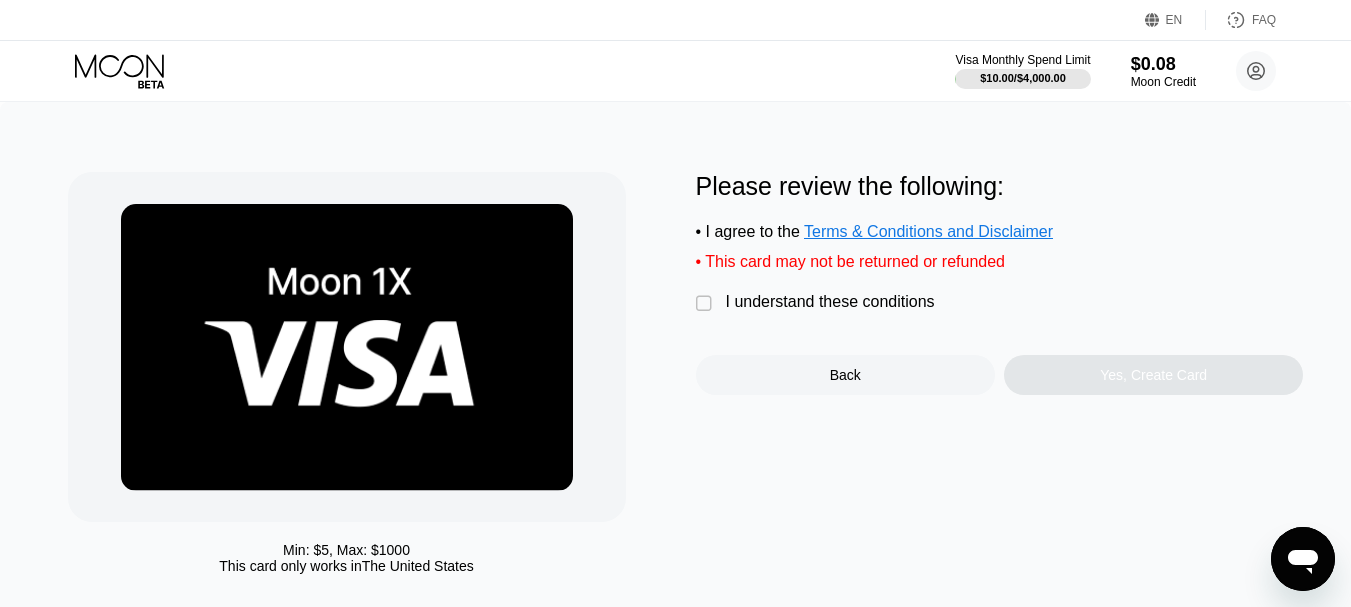 click on "" at bounding box center [706, 304] 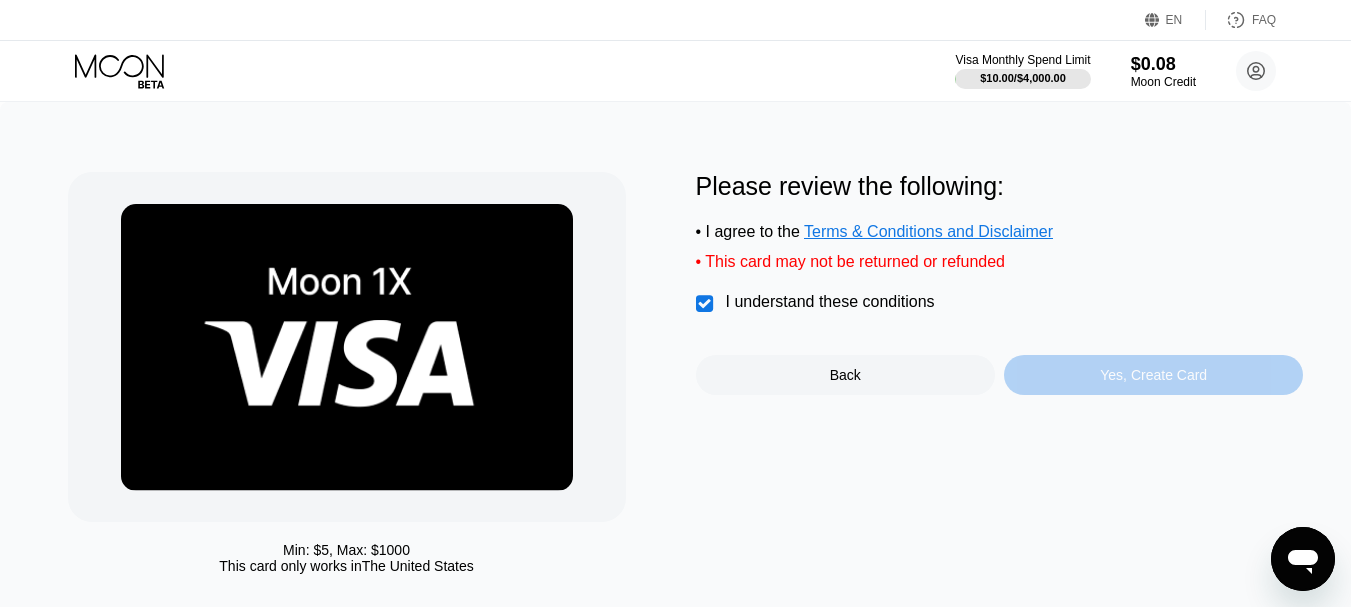 click on "Yes, Create Card" at bounding box center (1153, 375) 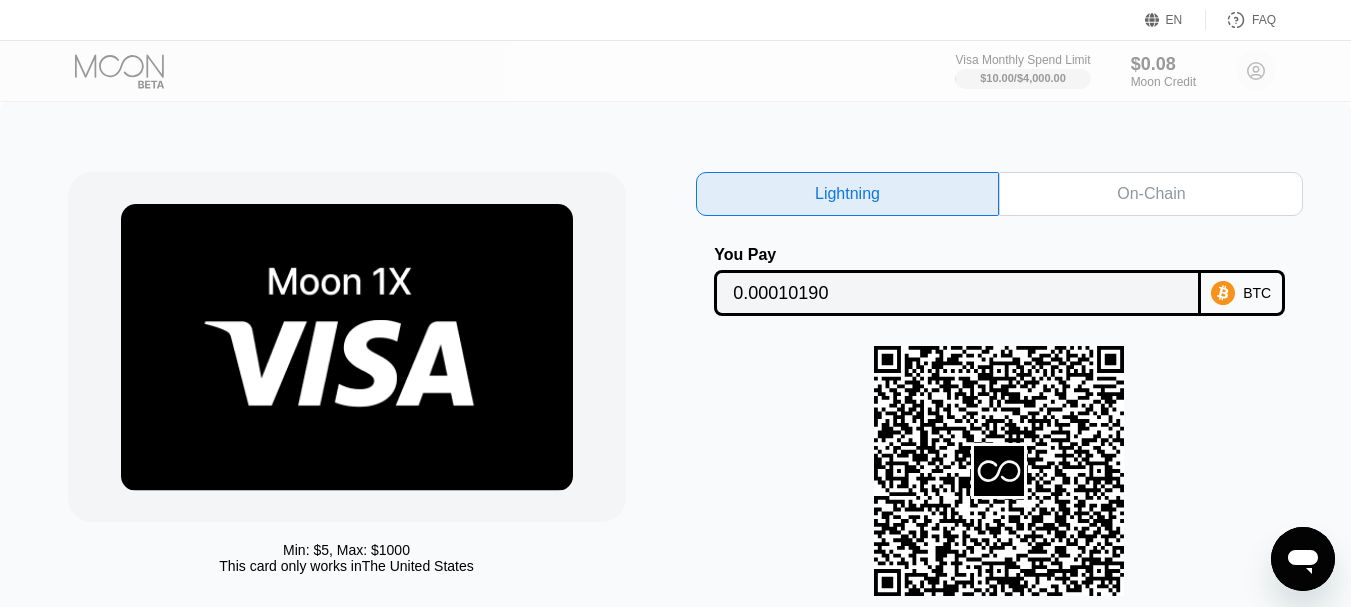click on "On-Chain" at bounding box center (1151, 194) 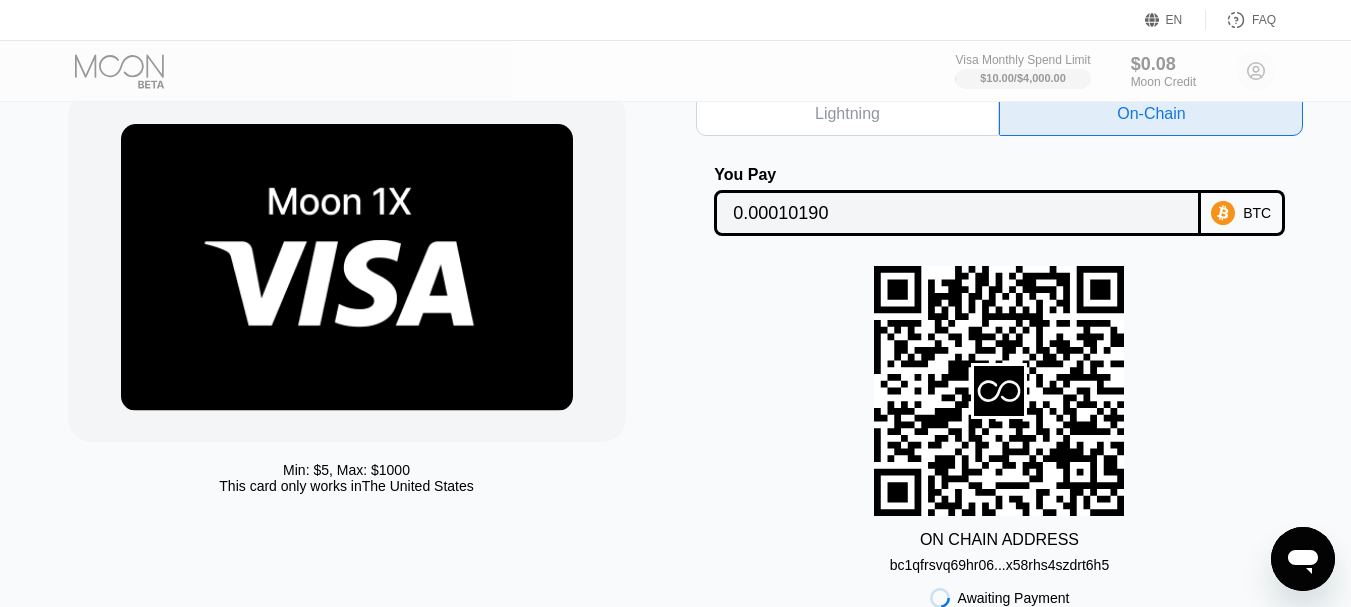 scroll, scrollTop: 120, scrollLeft: 0, axis: vertical 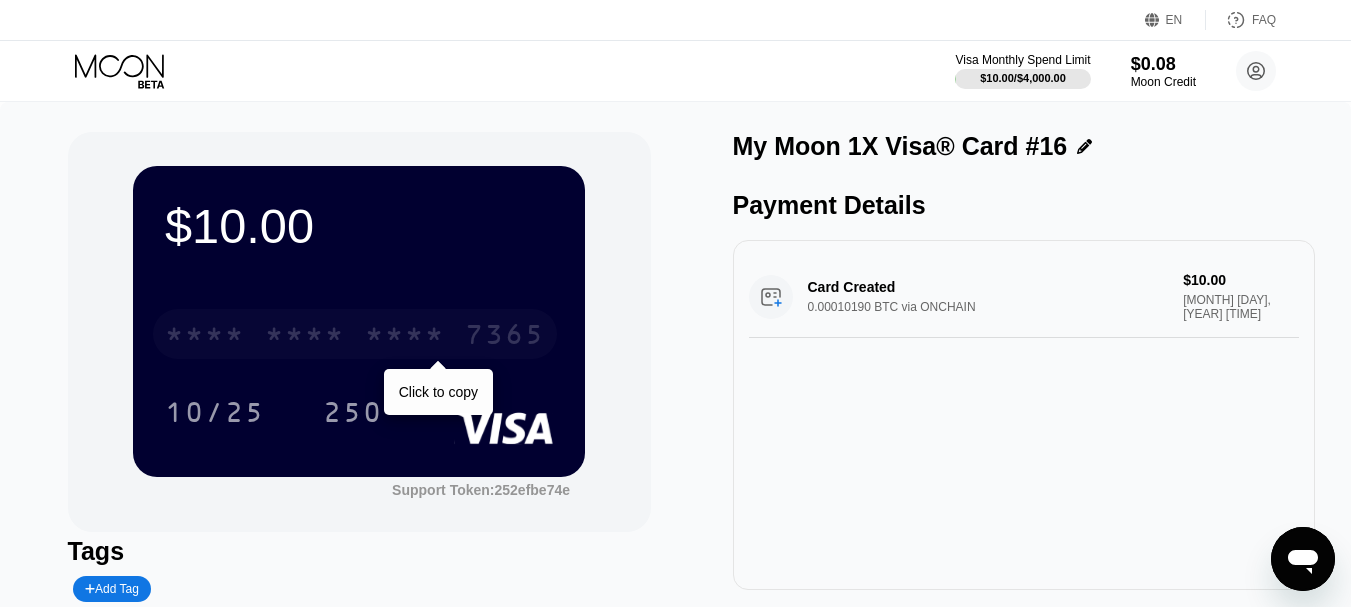 click on "* * * *" at bounding box center (405, 337) 